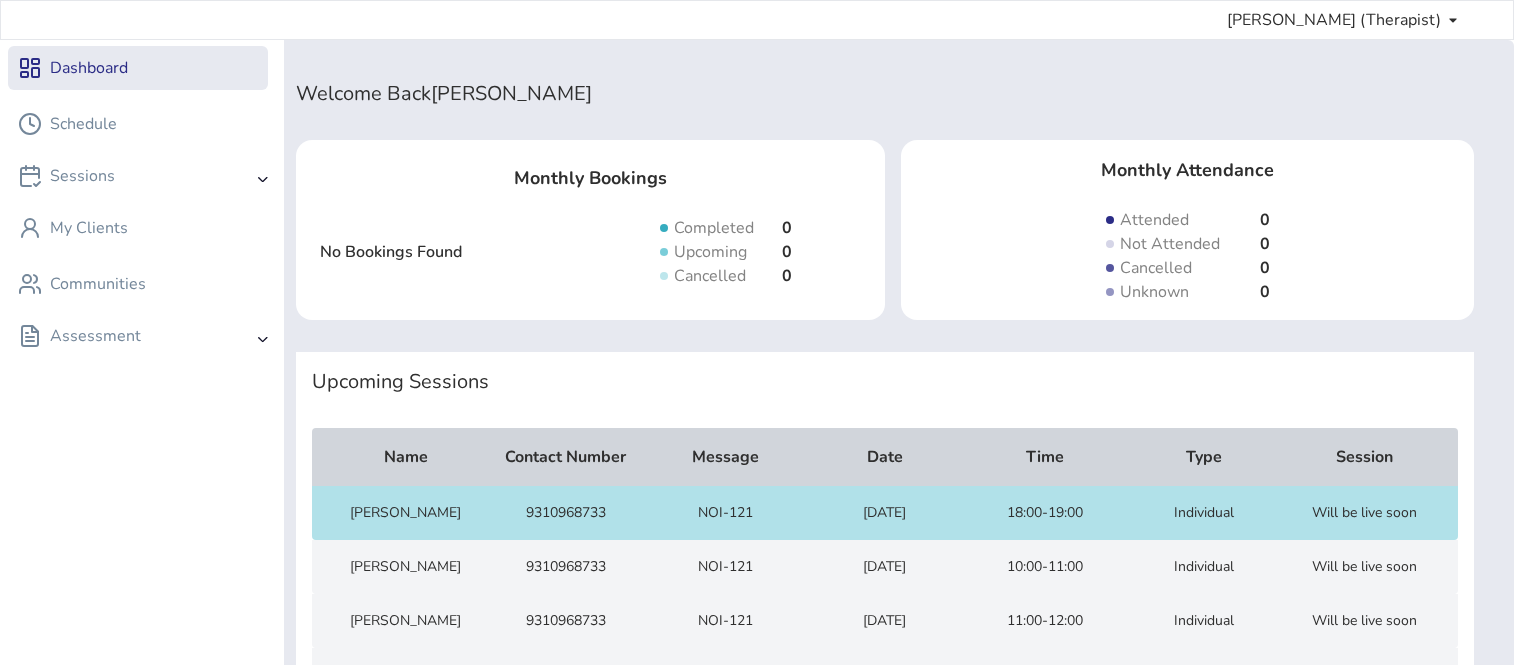 scroll, scrollTop: 0, scrollLeft: 0, axis: both 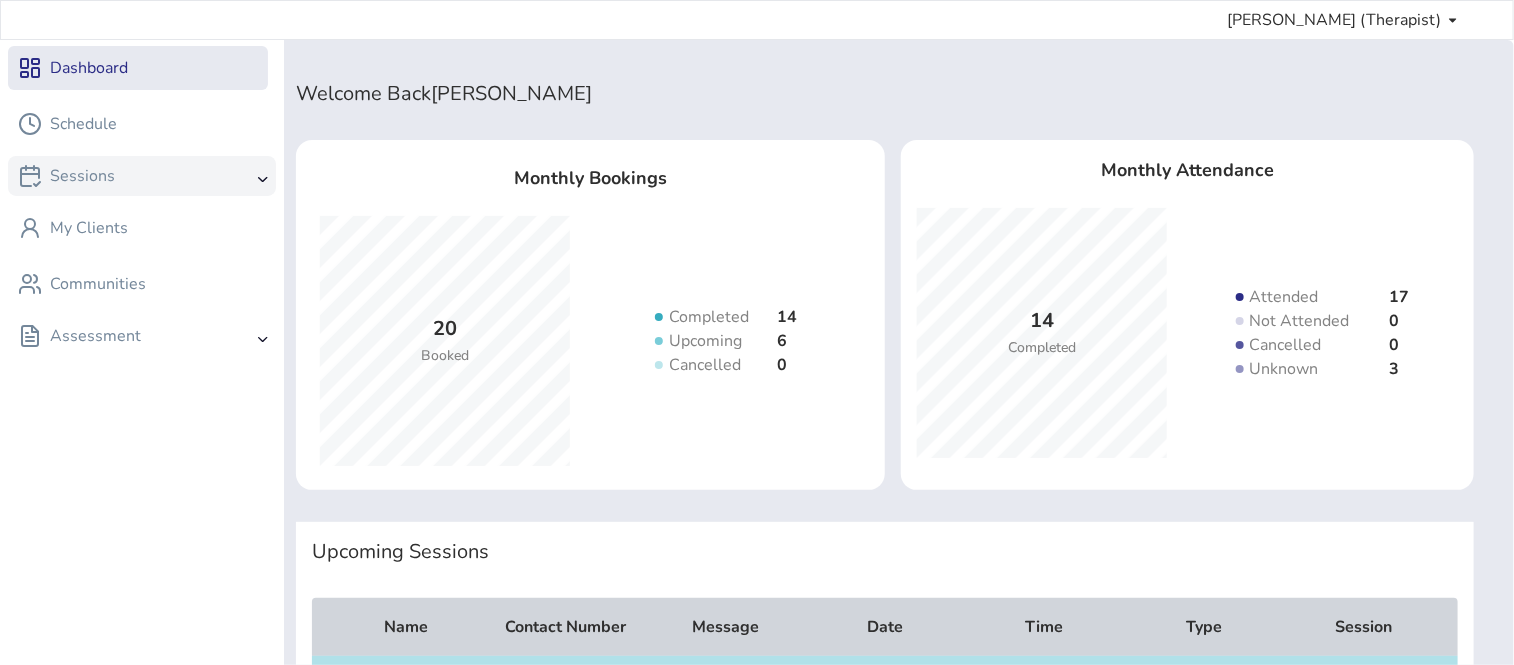 click on "Sessions" at bounding box center (66, 176) 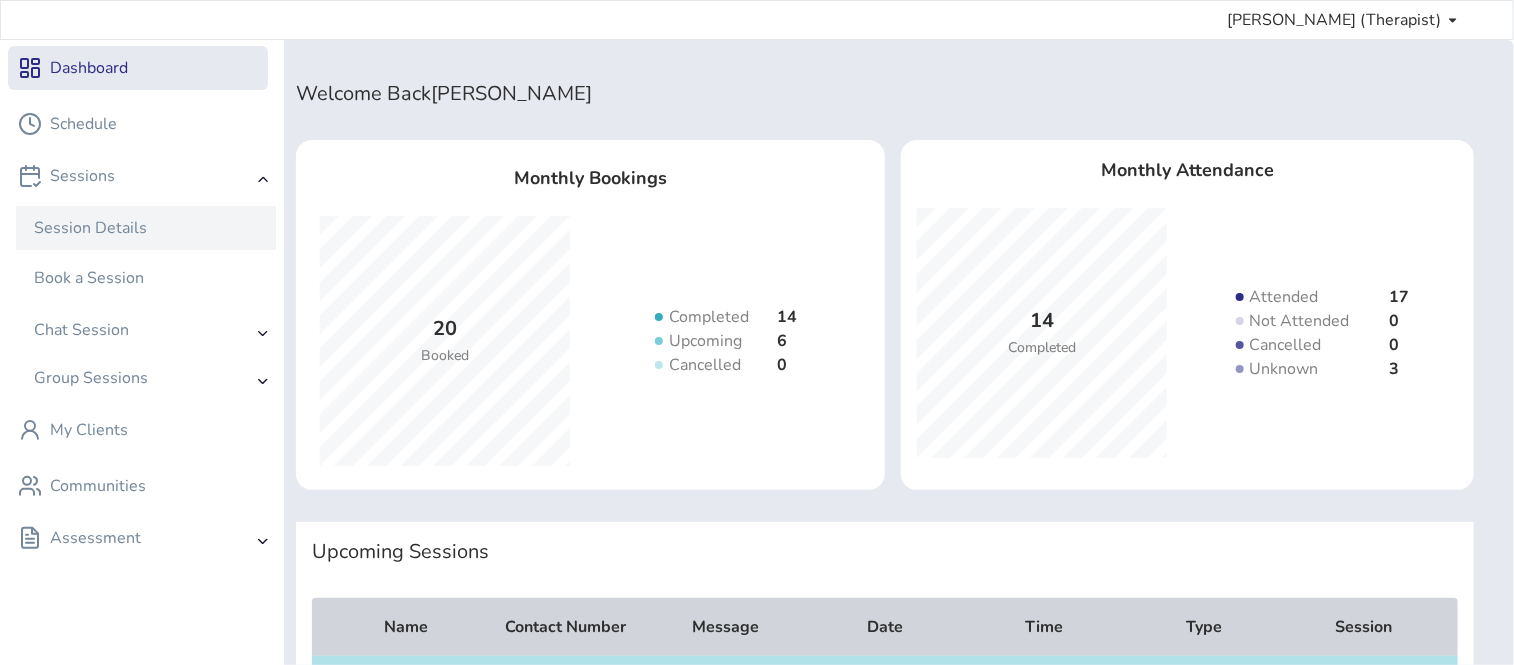 click on "Session Details" at bounding box center [90, 228] 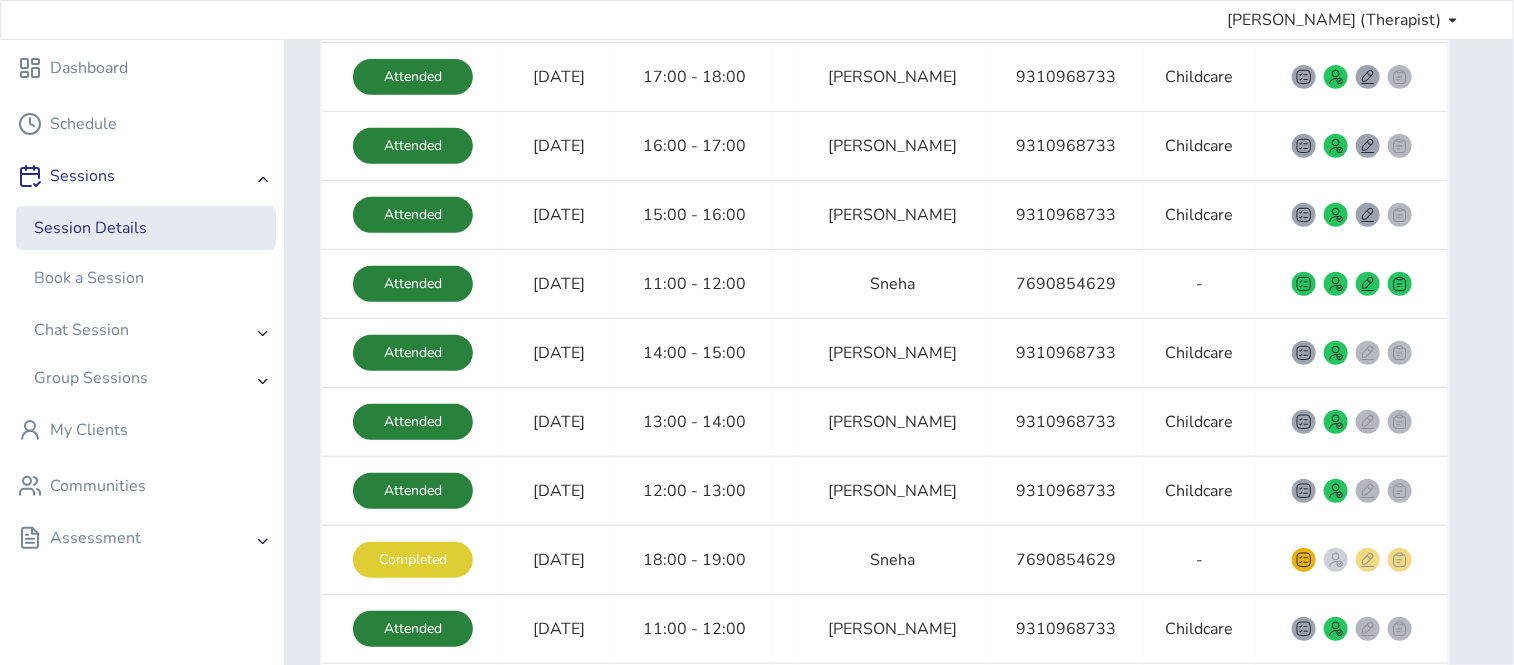 scroll, scrollTop: 358, scrollLeft: 0, axis: vertical 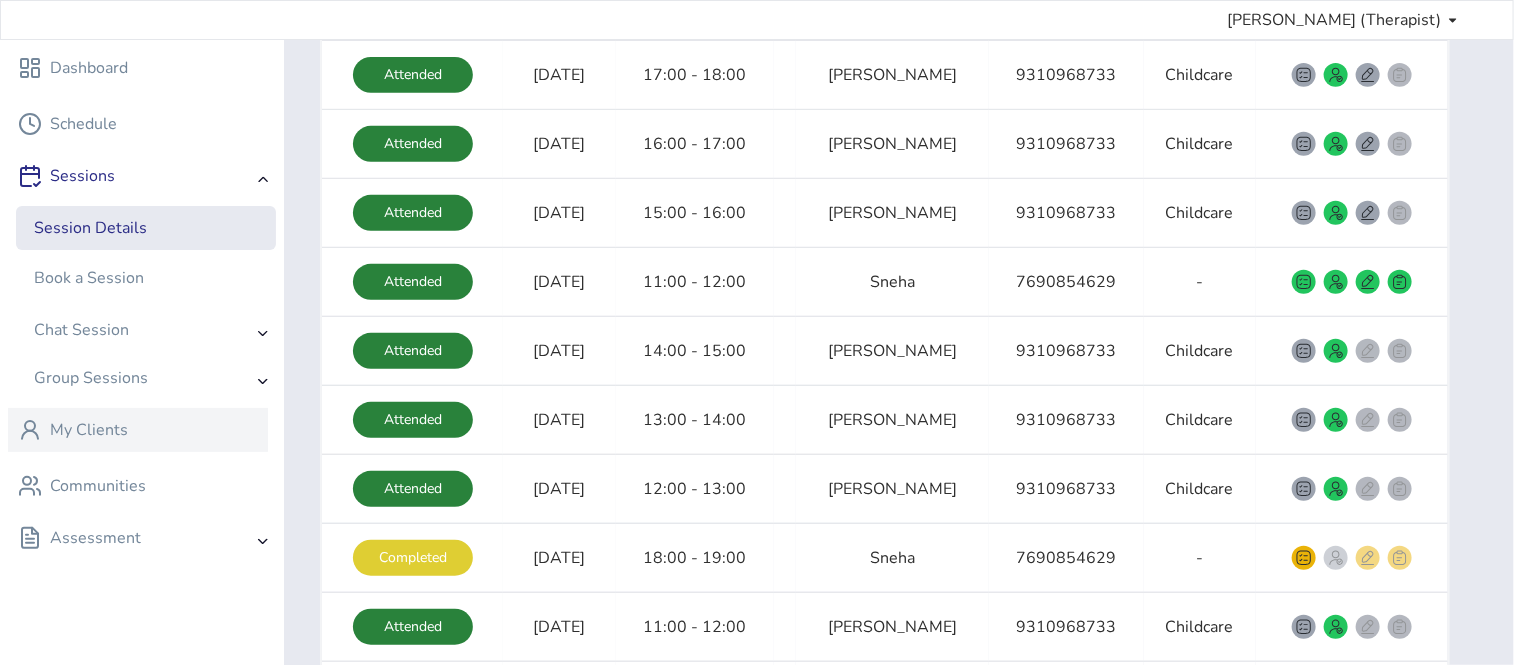 click on "My Clients" at bounding box center (138, 430) 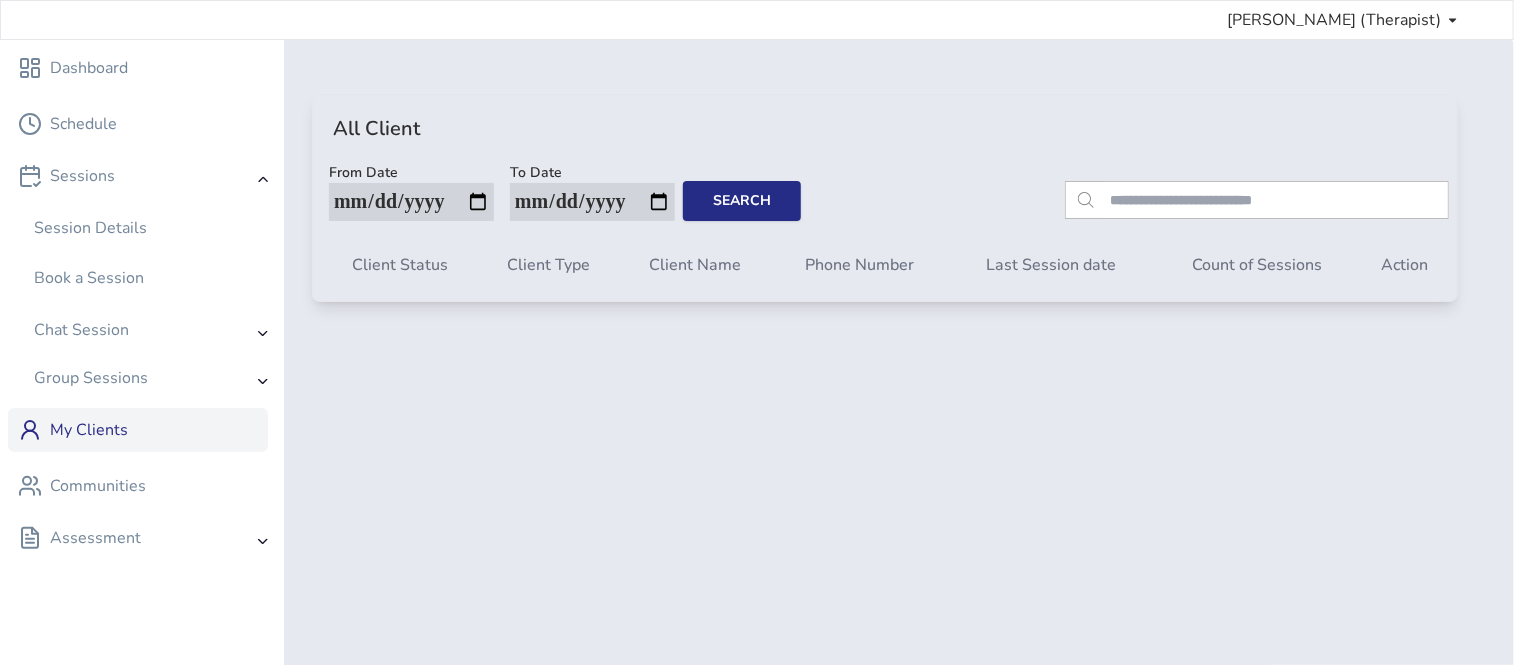 scroll, scrollTop: 0, scrollLeft: 0, axis: both 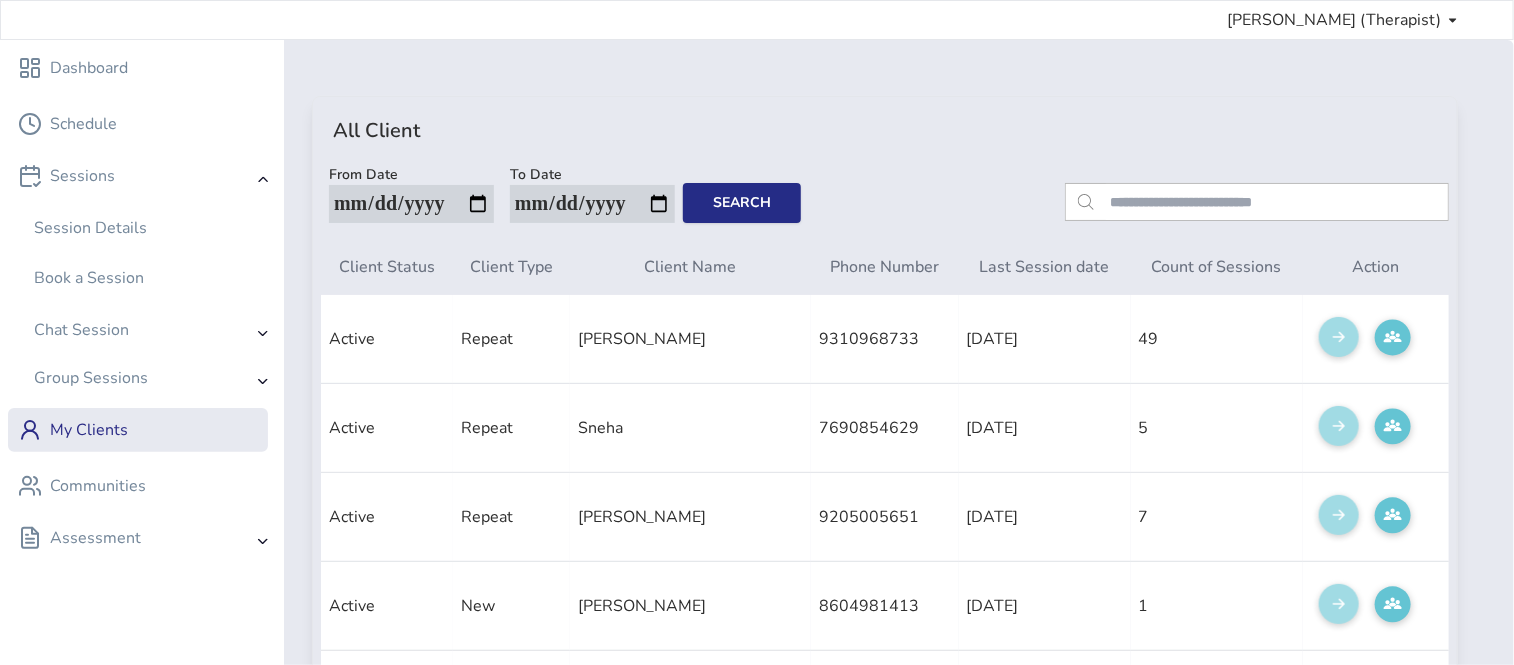 click at bounding box center (1339, 517) 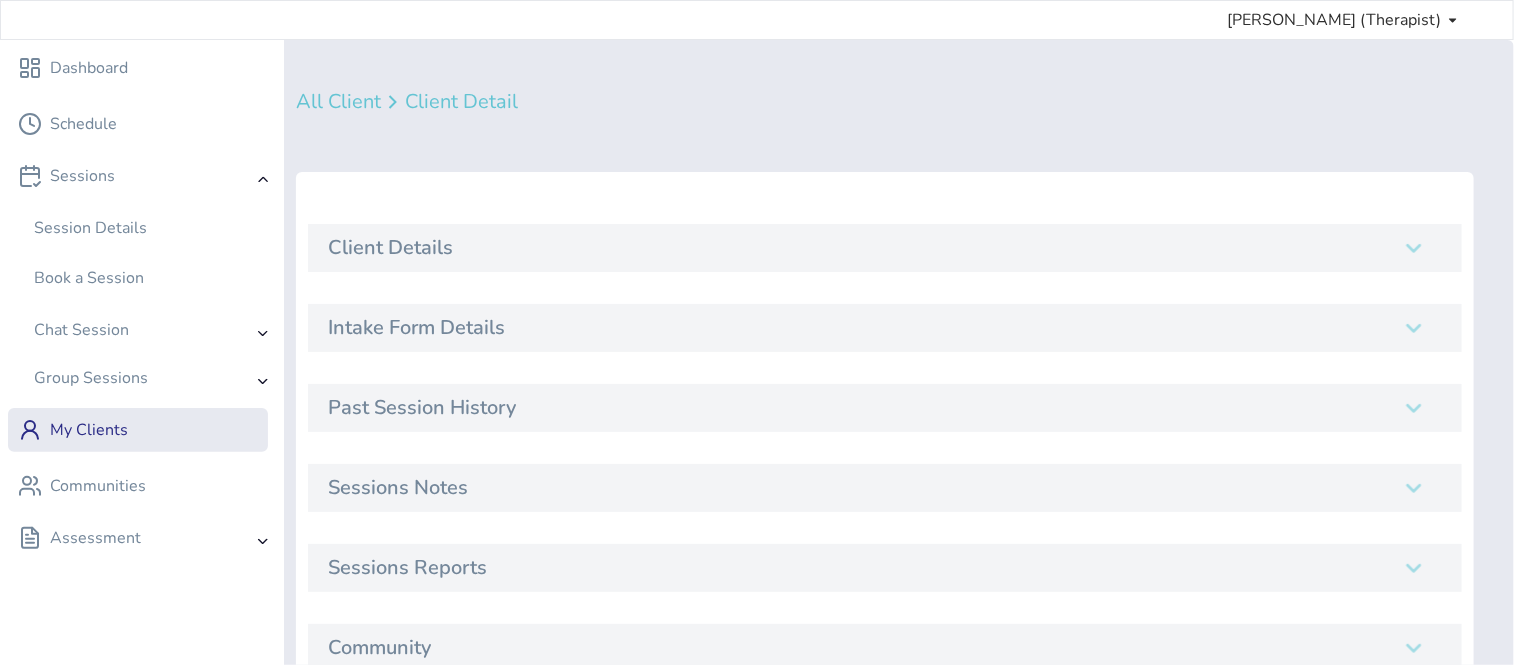 click on "Past Session History" at bounding box center (885, 408) 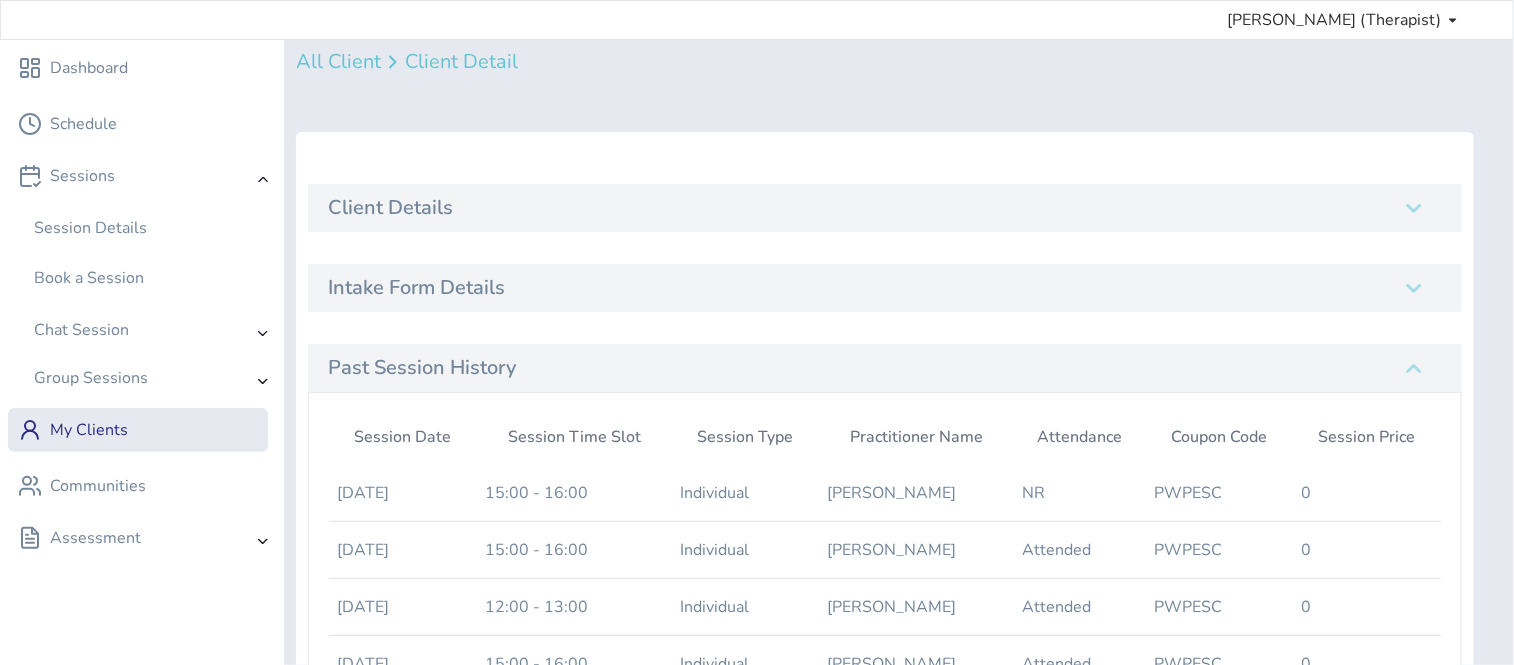 scroll, scrollTop: 0, scrollLeft: 0, axis: both 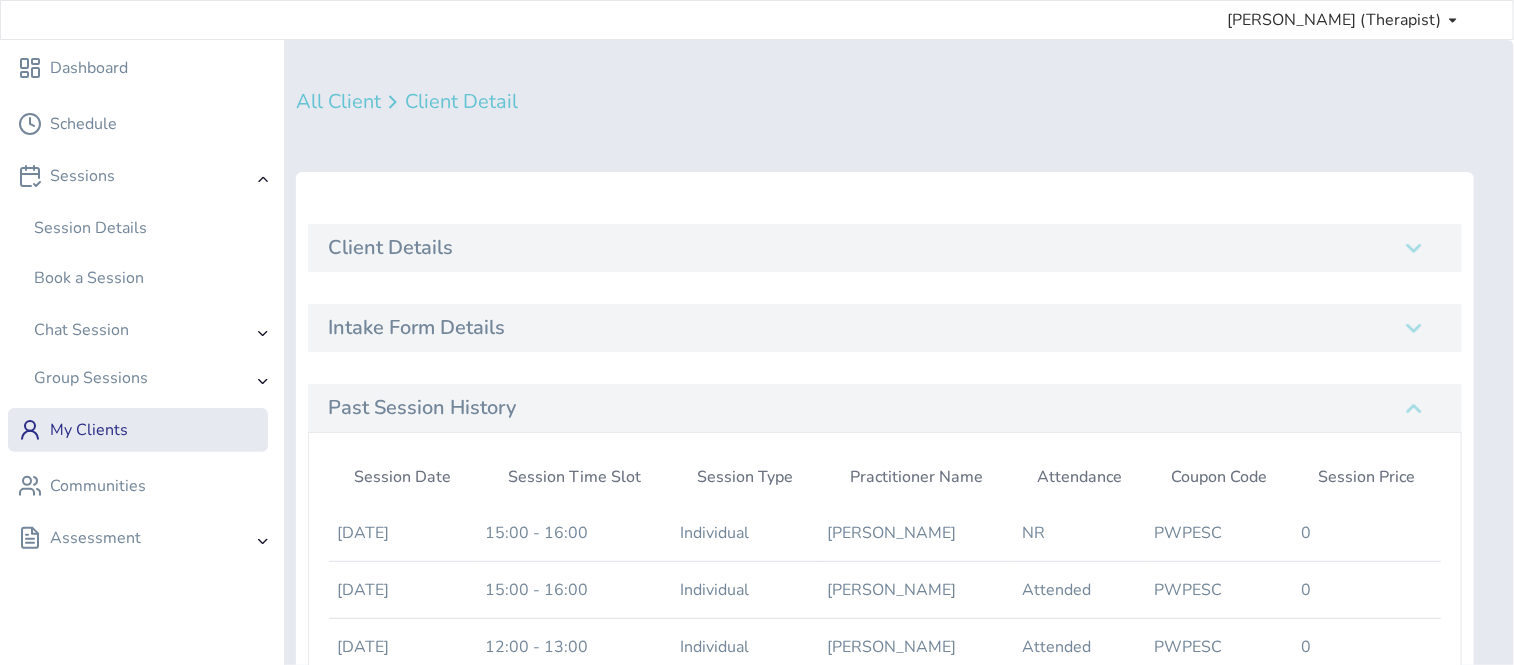 click on "All Client" at bounding box center (338, 102) 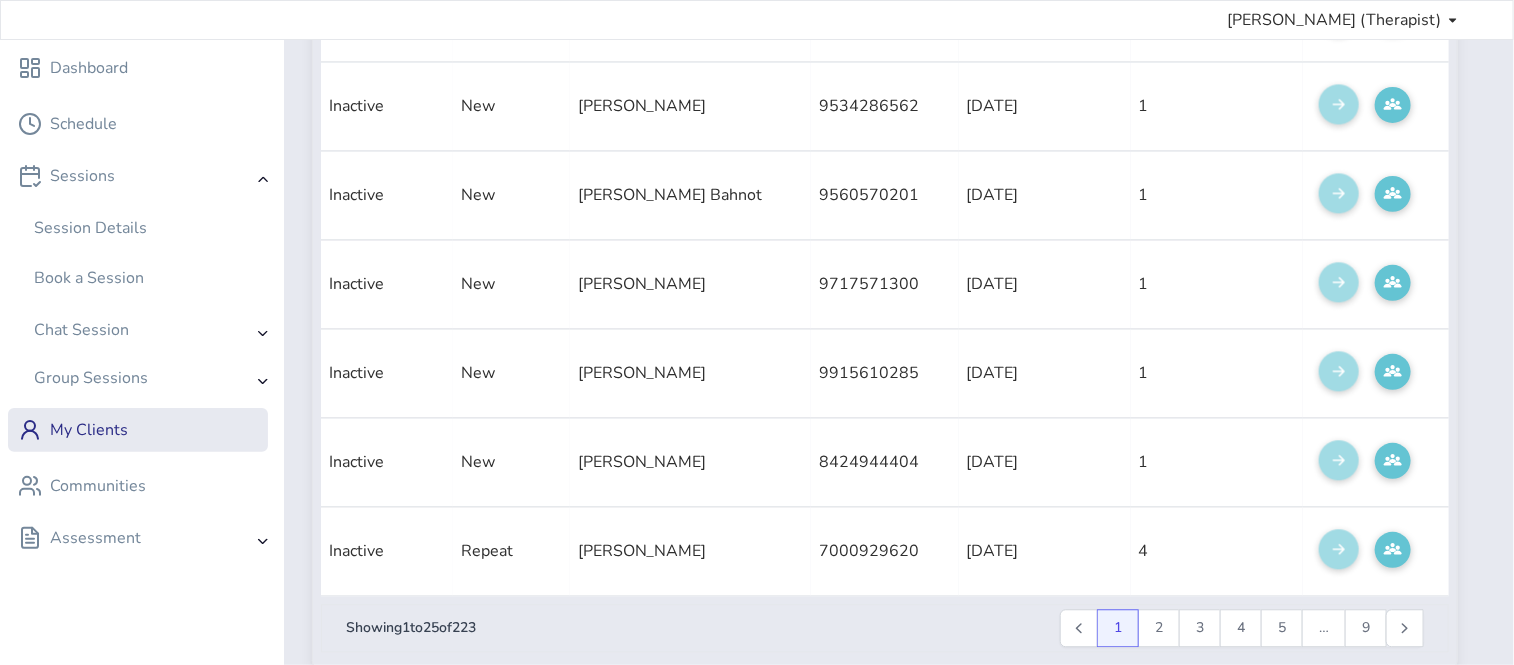 scroll, scrollTop: 1966, scrollLeft: 0, axis: vertical 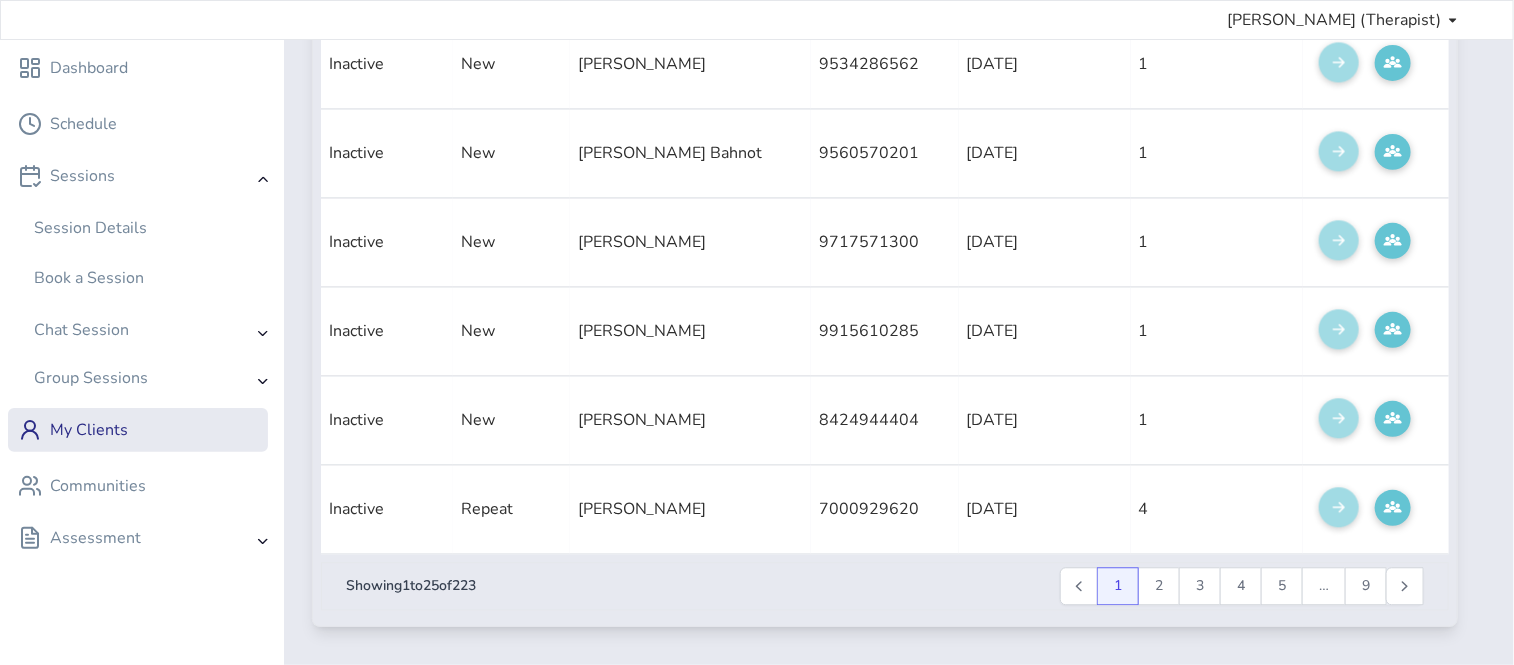 click at bounding box center (1339, 509) 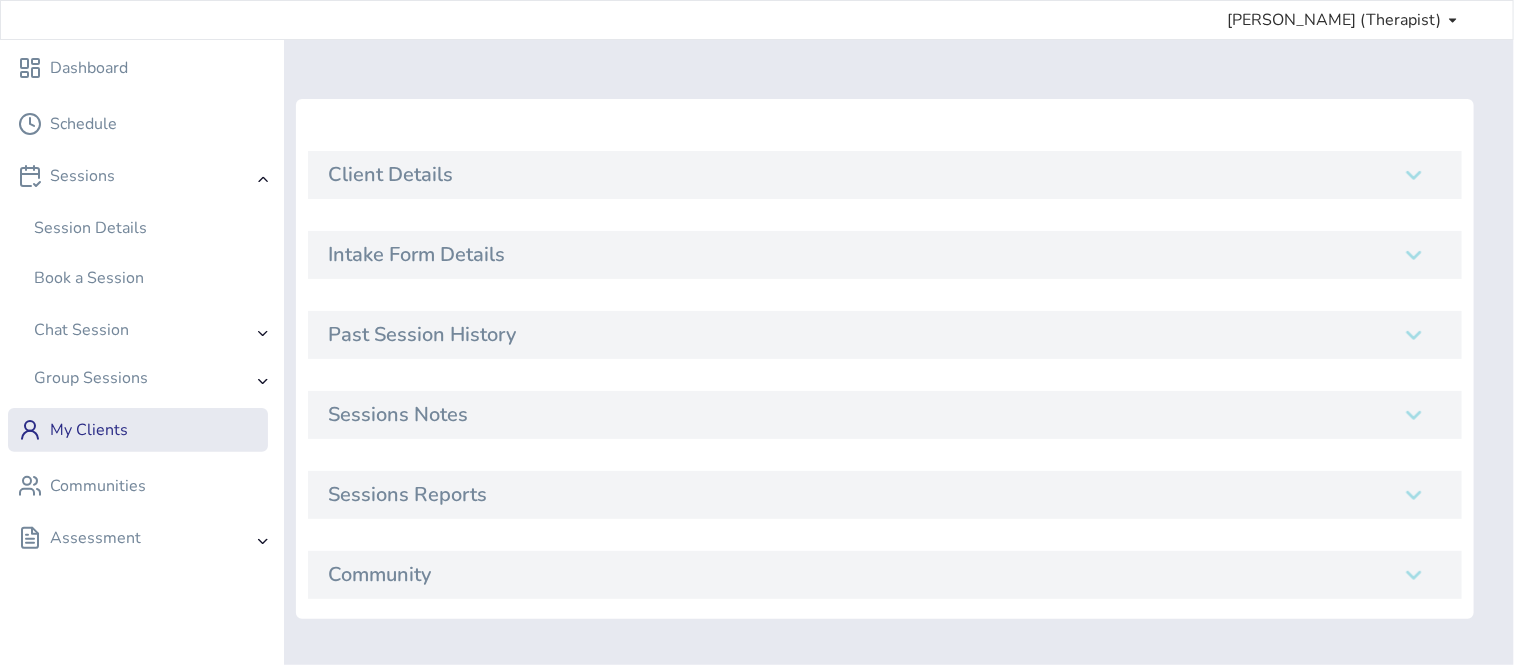 scroll, scrollTop: 0, scrollLeft: 0, axis: both 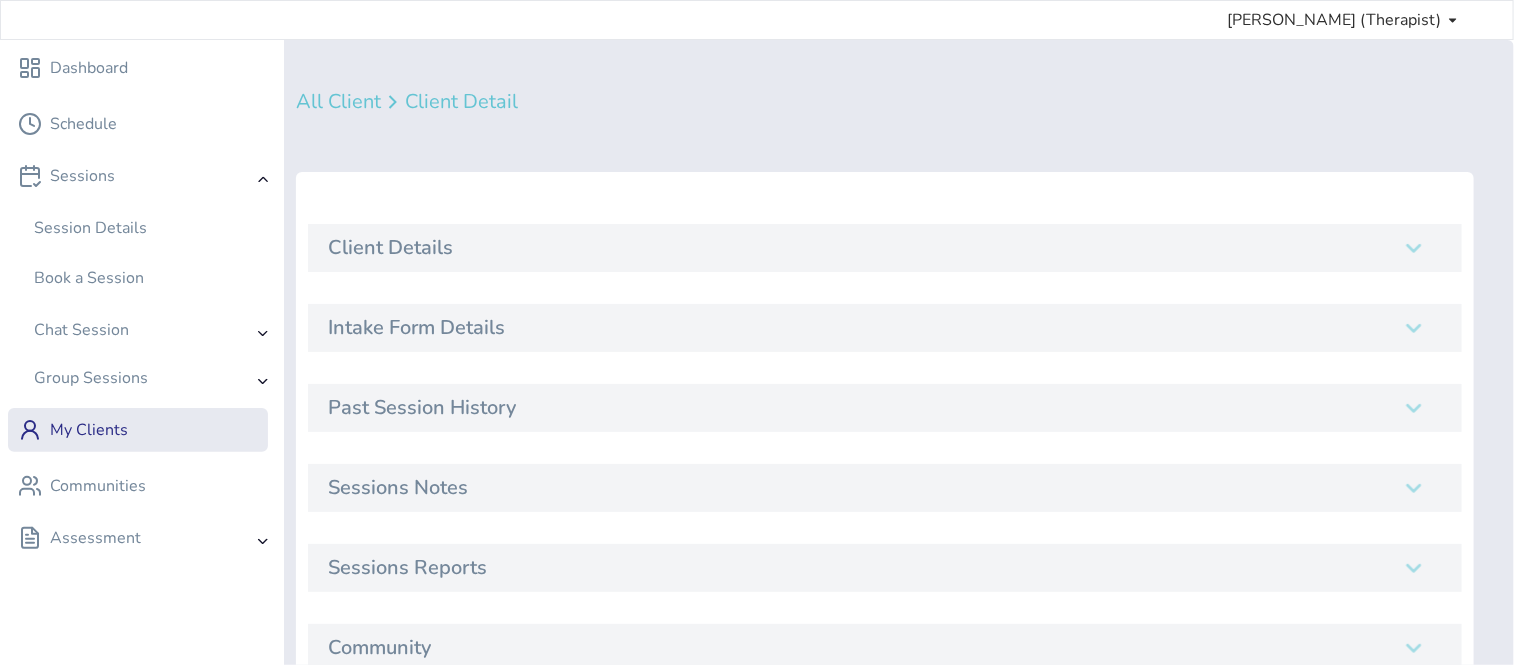 click on "Past Session History" at bounding box center (885, 408) 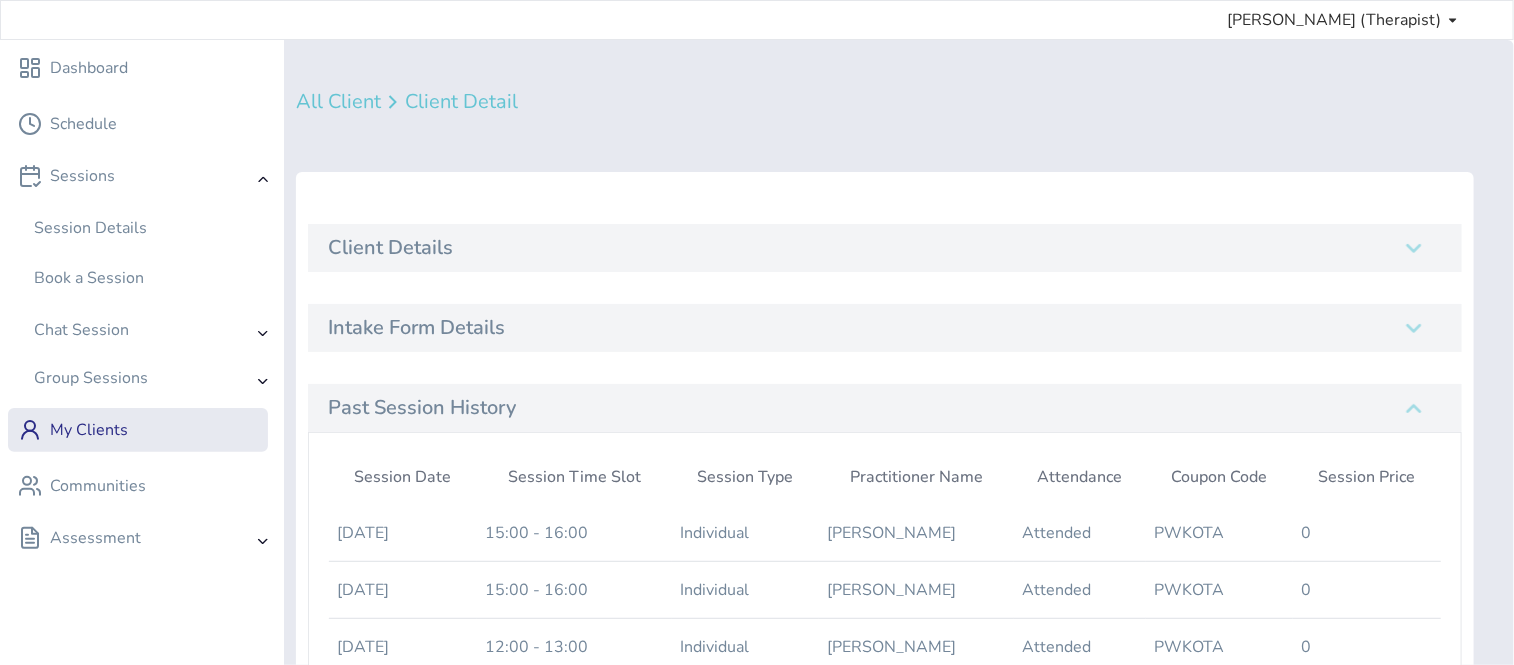 click on "All Client" at bounding box center [338, 102] 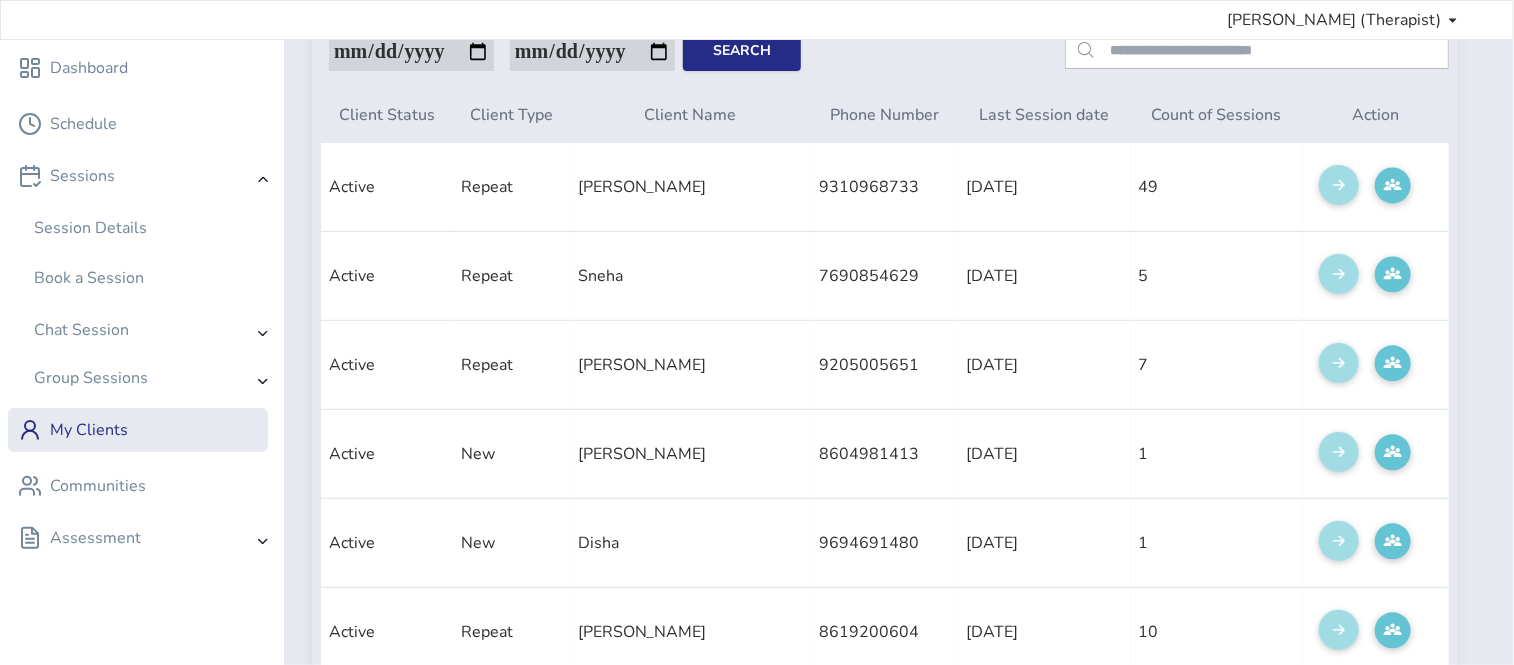 scroll, scrollTop: 157, scrollLeft: 0, axis: vertical 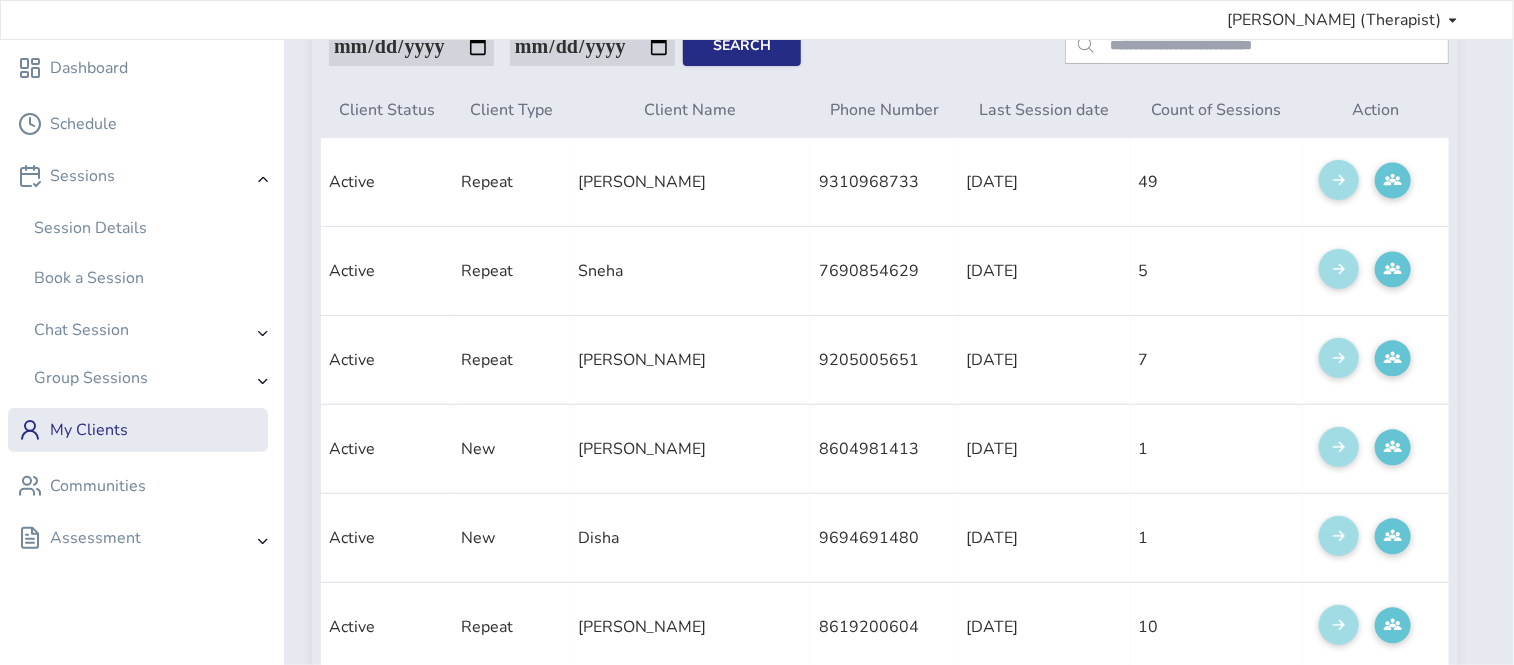 click at bounding box center (1339, 538) 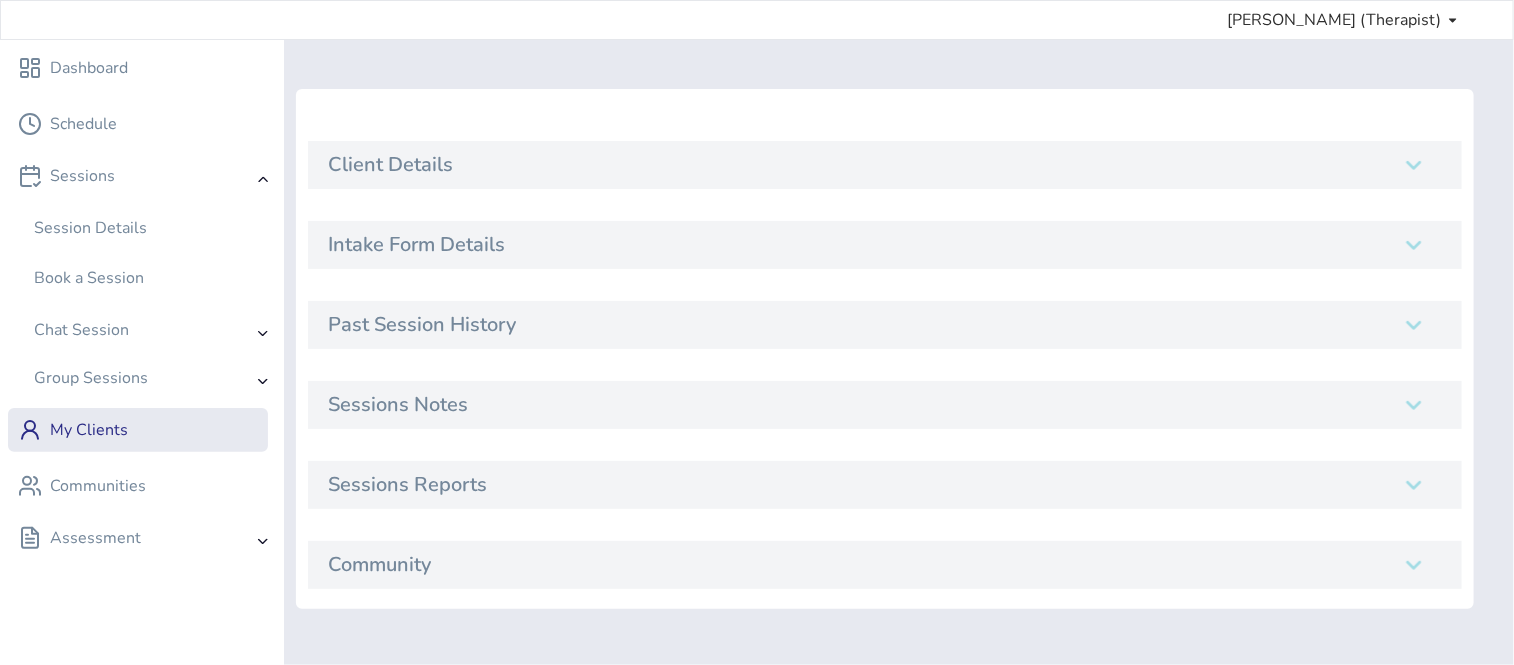 scroll, scrollTop: 0, scrollLeft: 0, axis: both 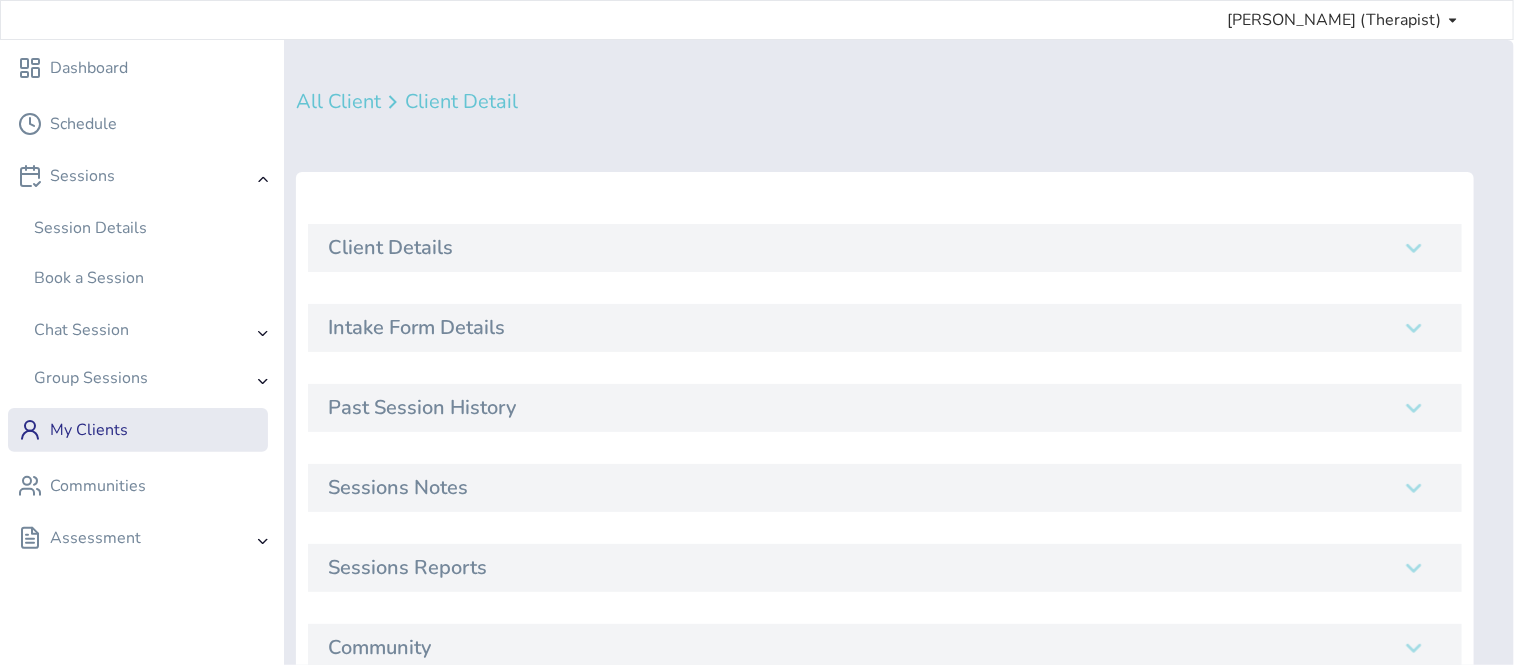 click on "Past Session History" at bounding box center (885, 408) 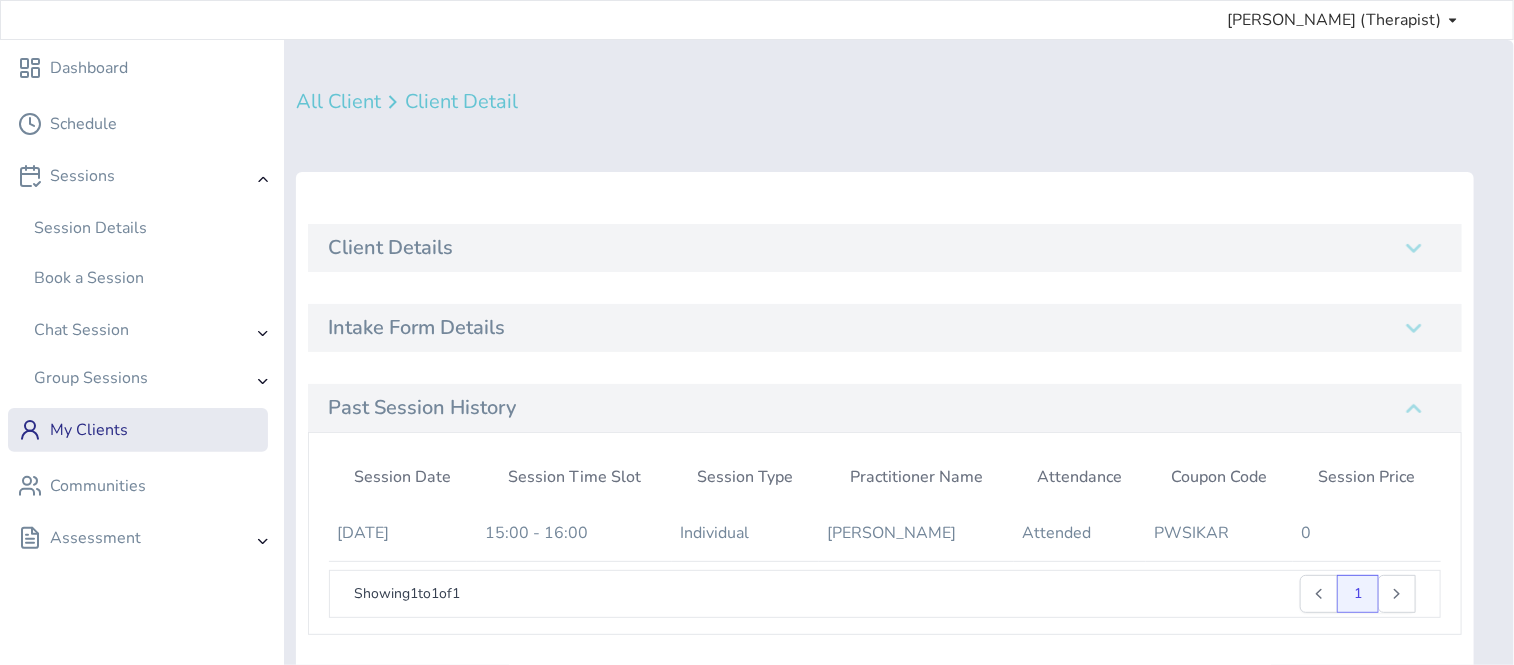 click at bounding box center (1424, 408) 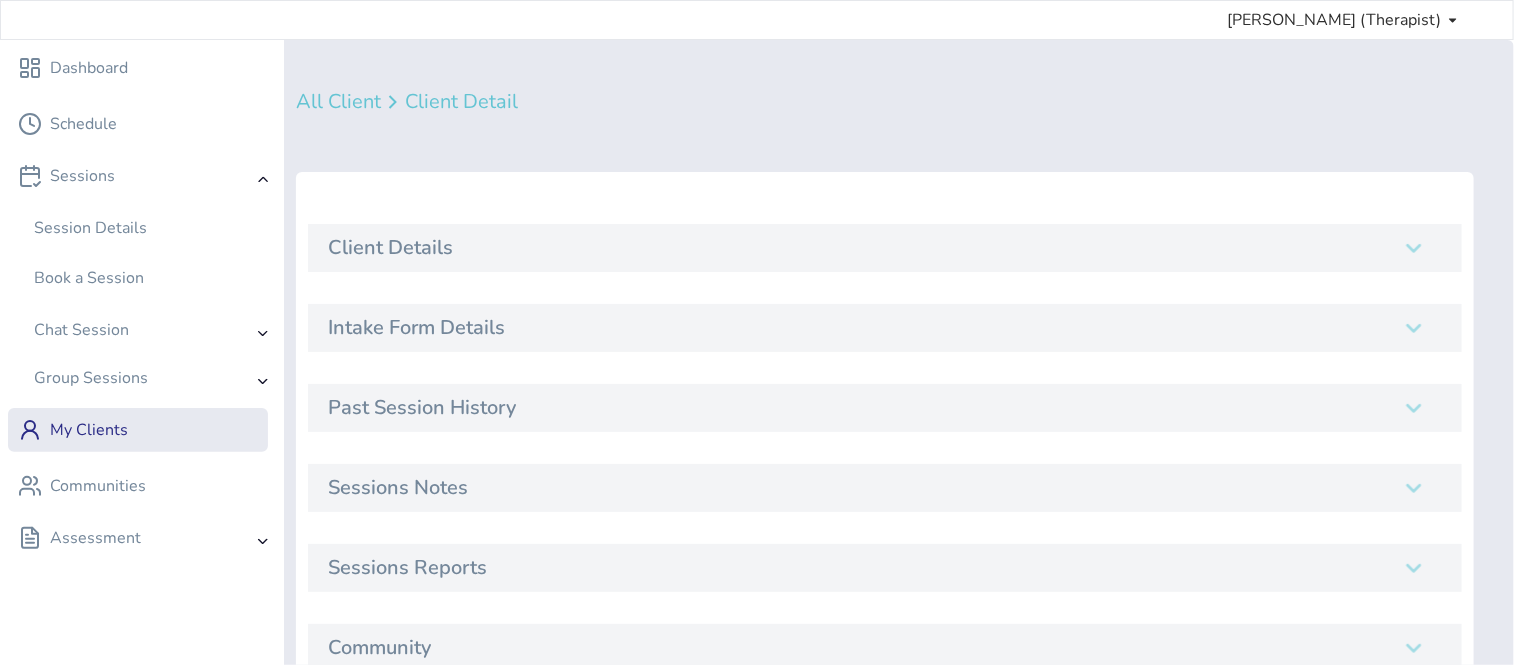 click on "Sessions Notes" at bounding box center [885, 488] 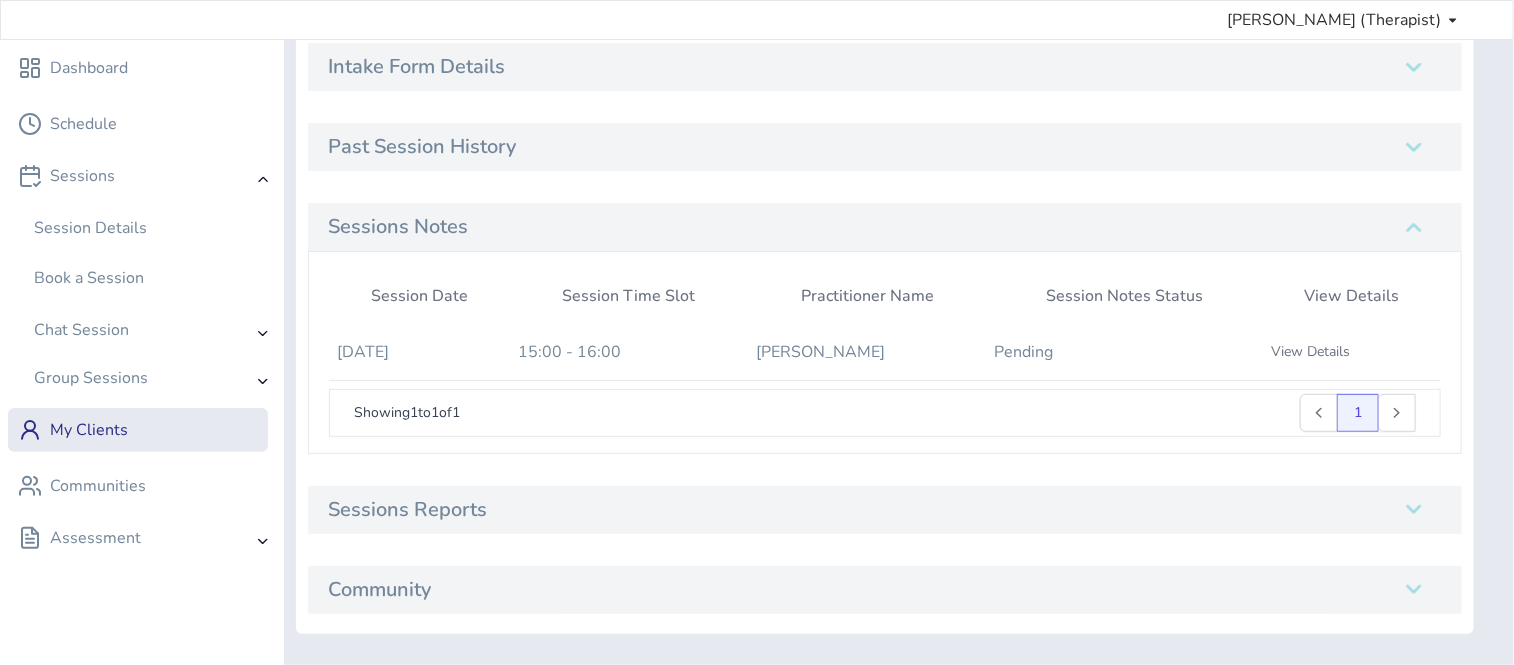 scroll, scrollTop: 275, scrollLeft: 0, axis: vertical 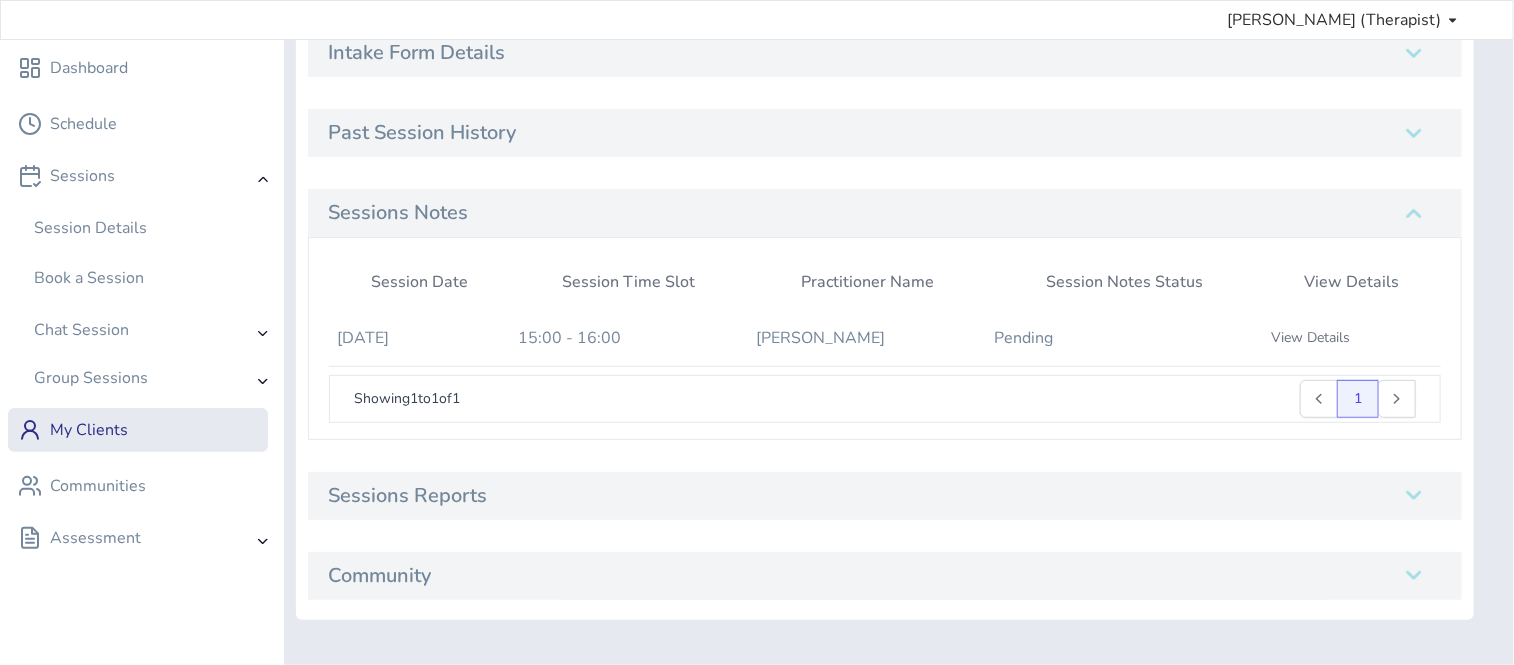 click on "Client Details Intake Form Details Past Session History Sessions Notes Session Date Session Time Slot Practitioner Name Session Notes Status View Details [DATE] 15:00 - 16:00 [PERSON_NAME] Pending View Details Showing  1  to  1  of  1 1 Sessions Reports Community" at bounding box center [885, 274] 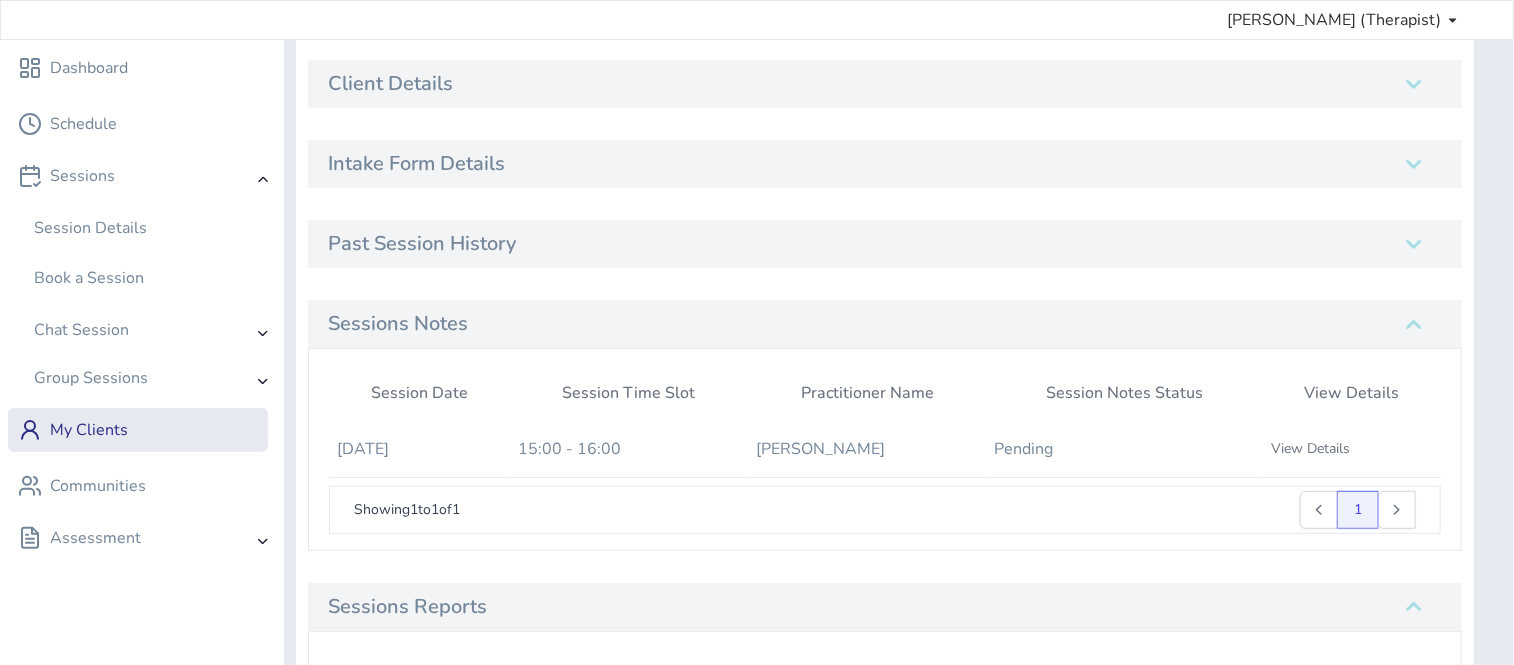 scroll, scrollTop: 0, scrollLeft: 0, axis: both 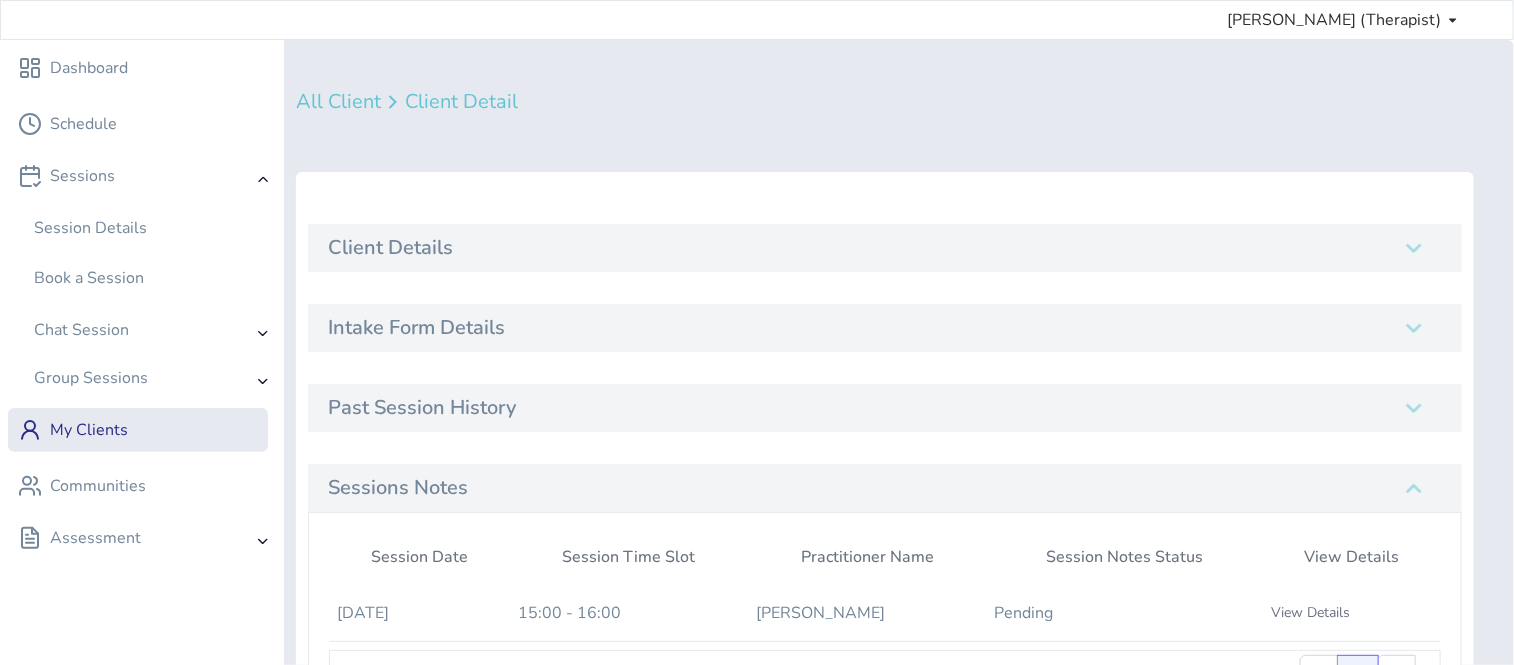 click on "All Client" at bounding box center (338, 102) 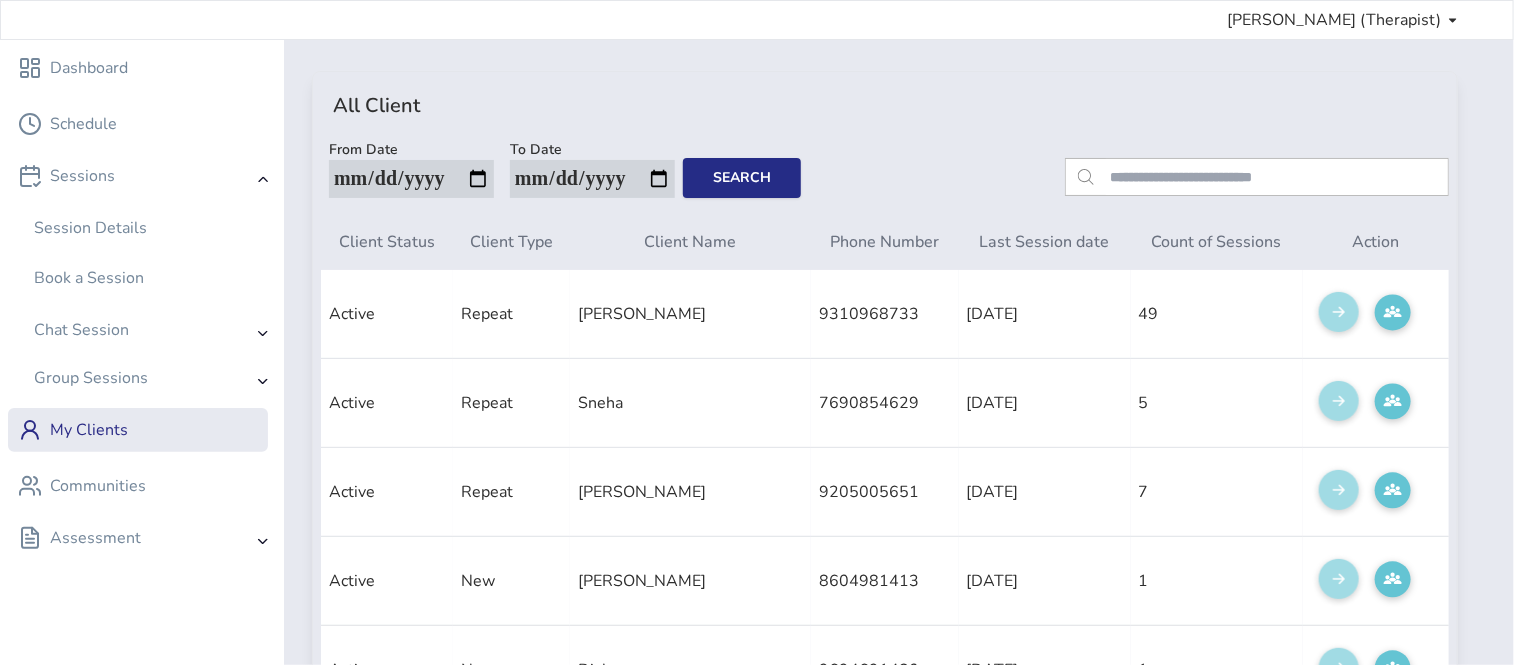 scroll, scrollTop: 0, scrollLeft: 0, axis: both 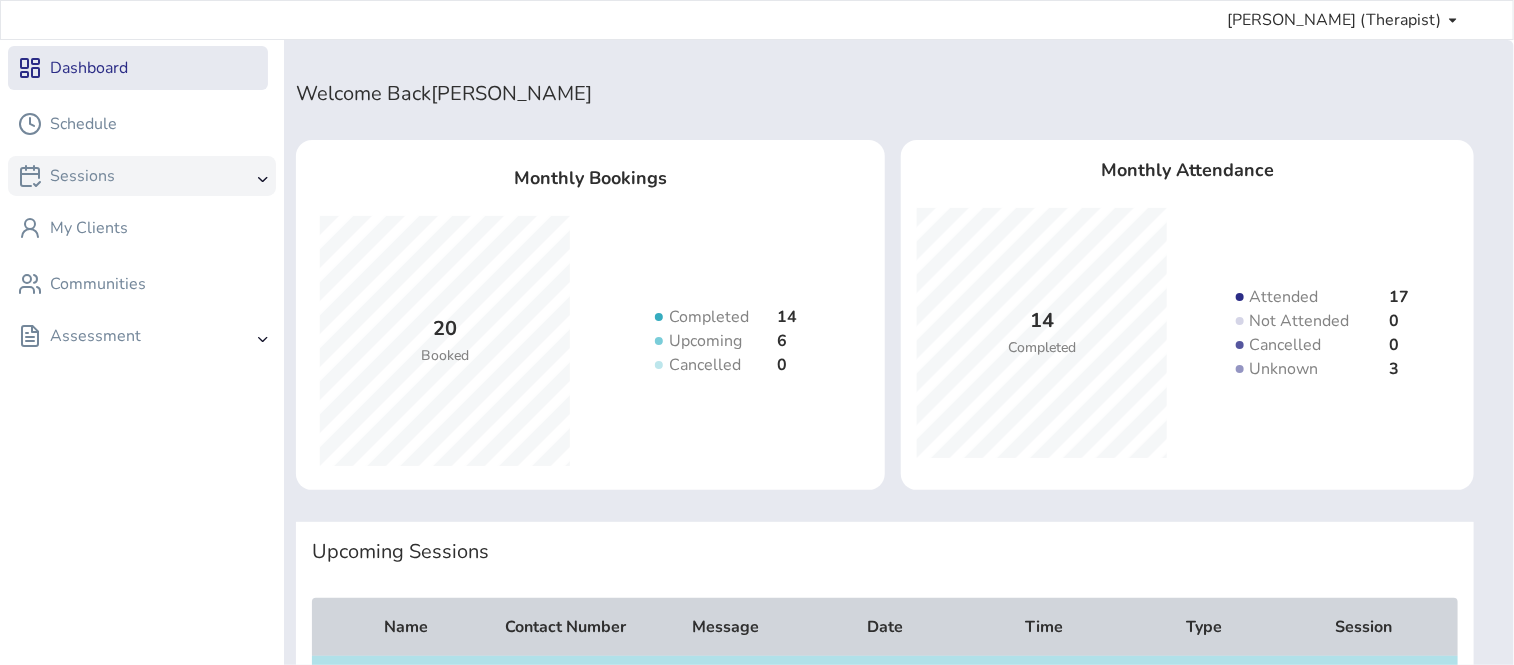 click on "Sessions" at bounding box center (66, 176) 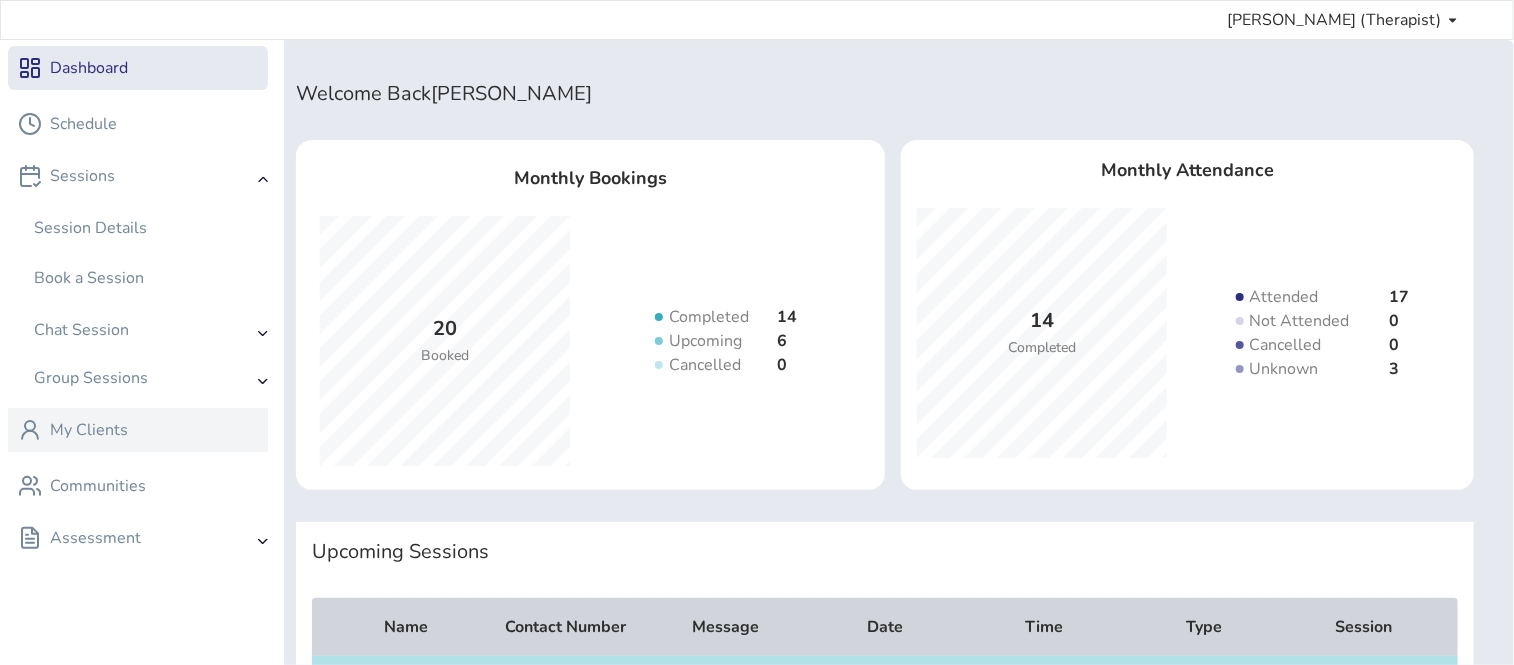 click on "My Clients" at bounding box center (138, 430) 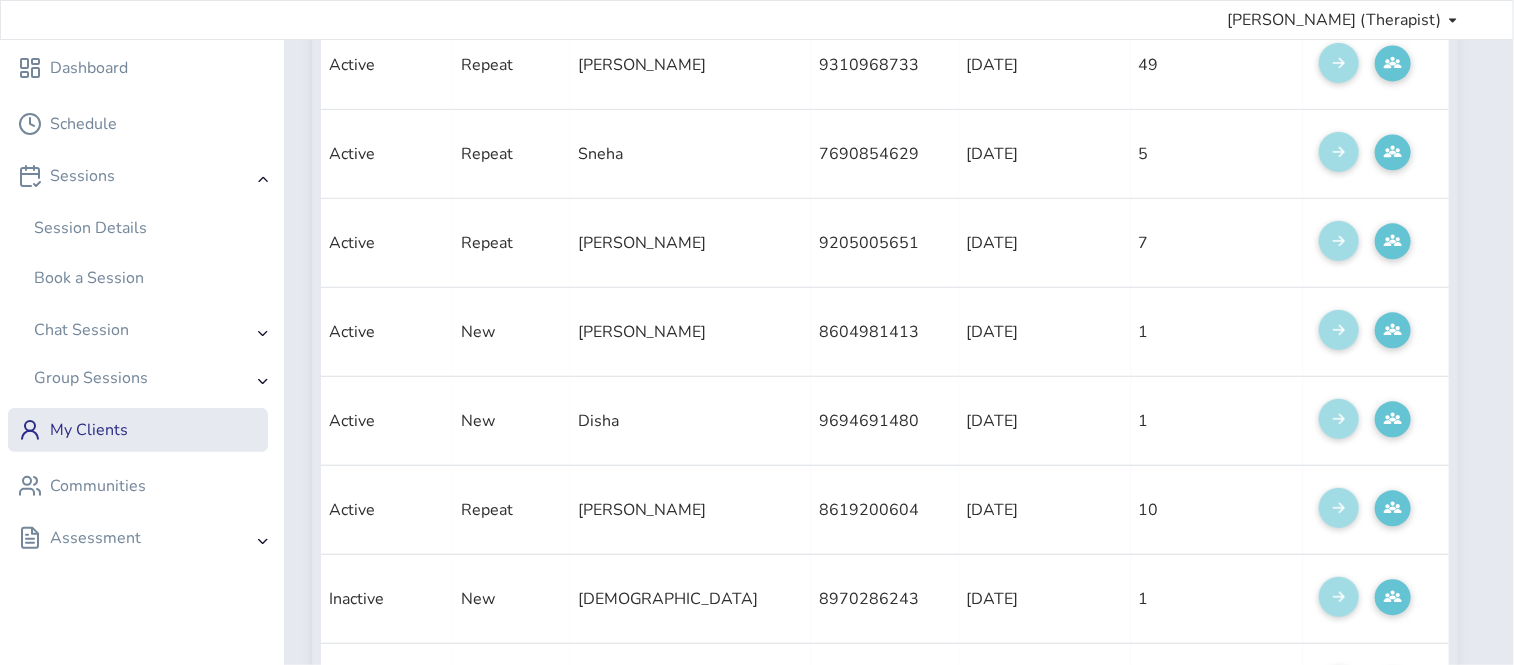scroll, scrollTop: 281, scrollLeft: 0, axis: vertical 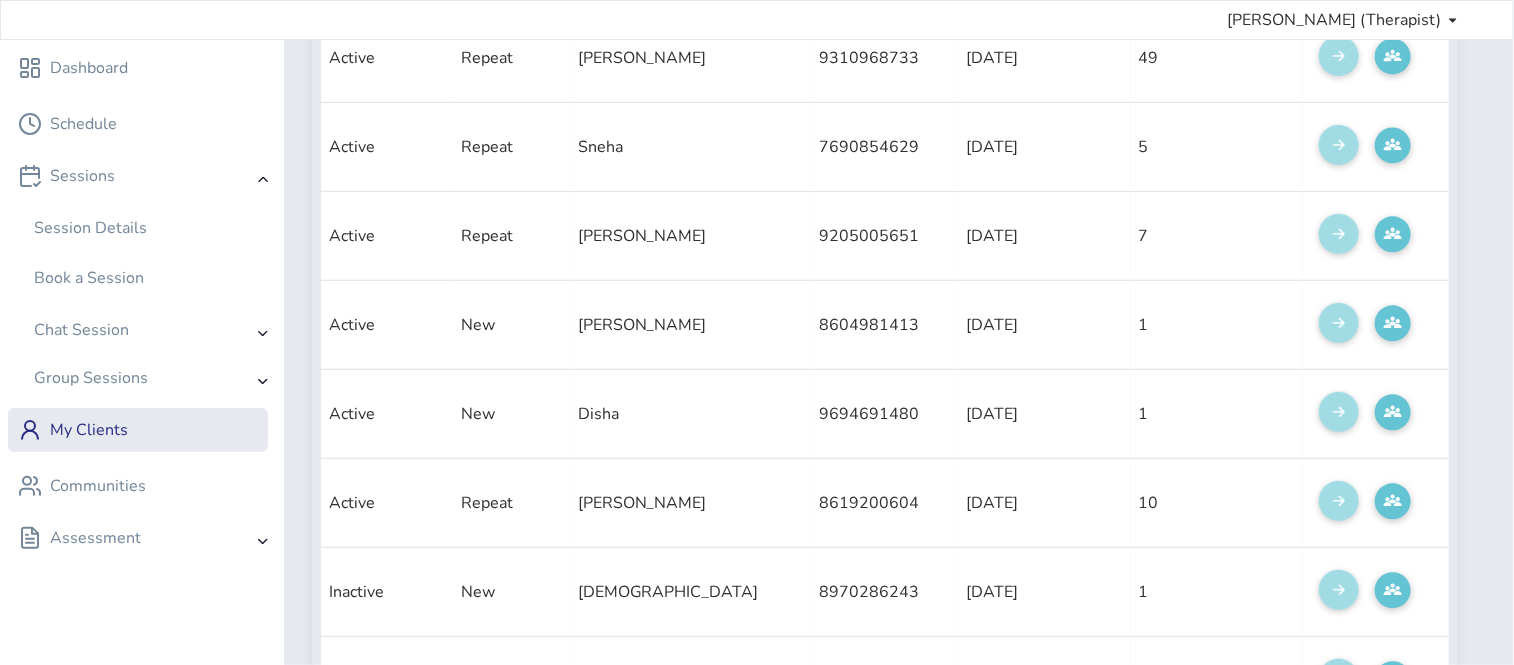 click at bounding box center [1339, 503] 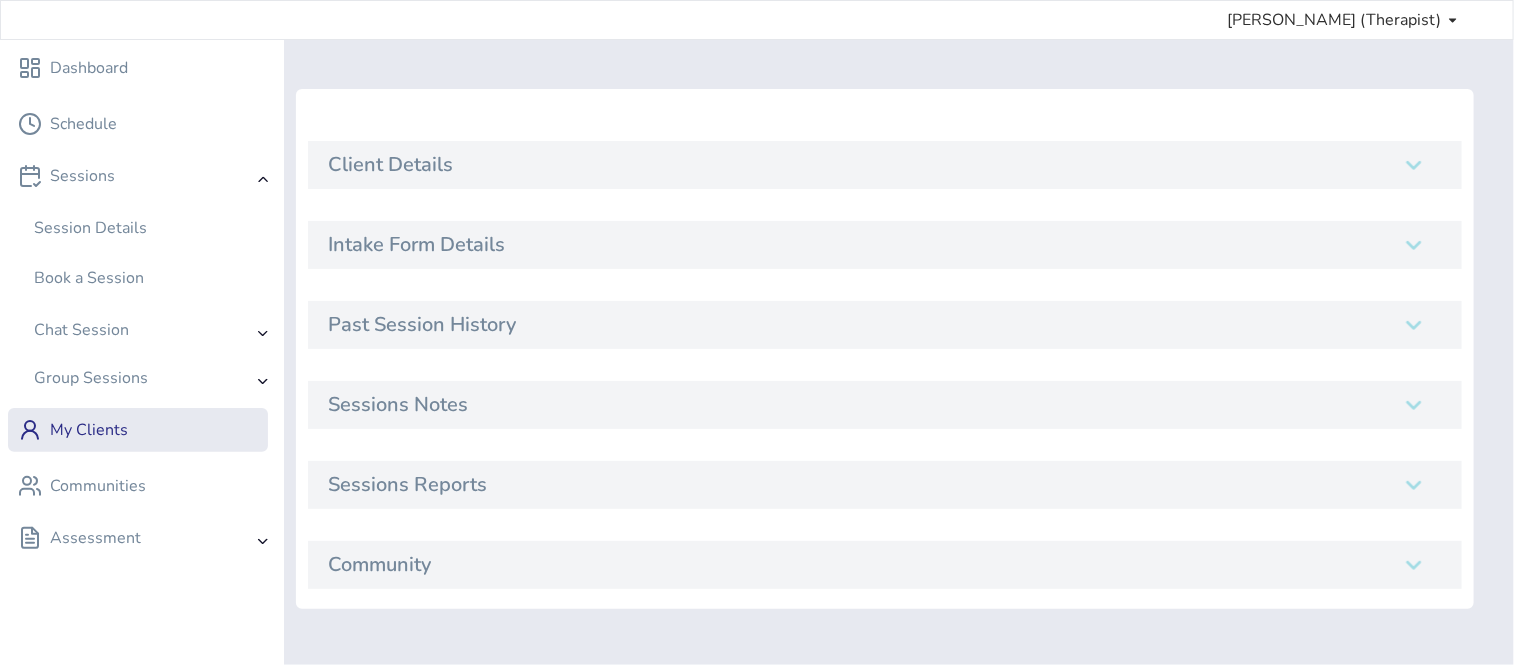 scroll, scrollTop: 0, scrollLeft: 0, axis: both 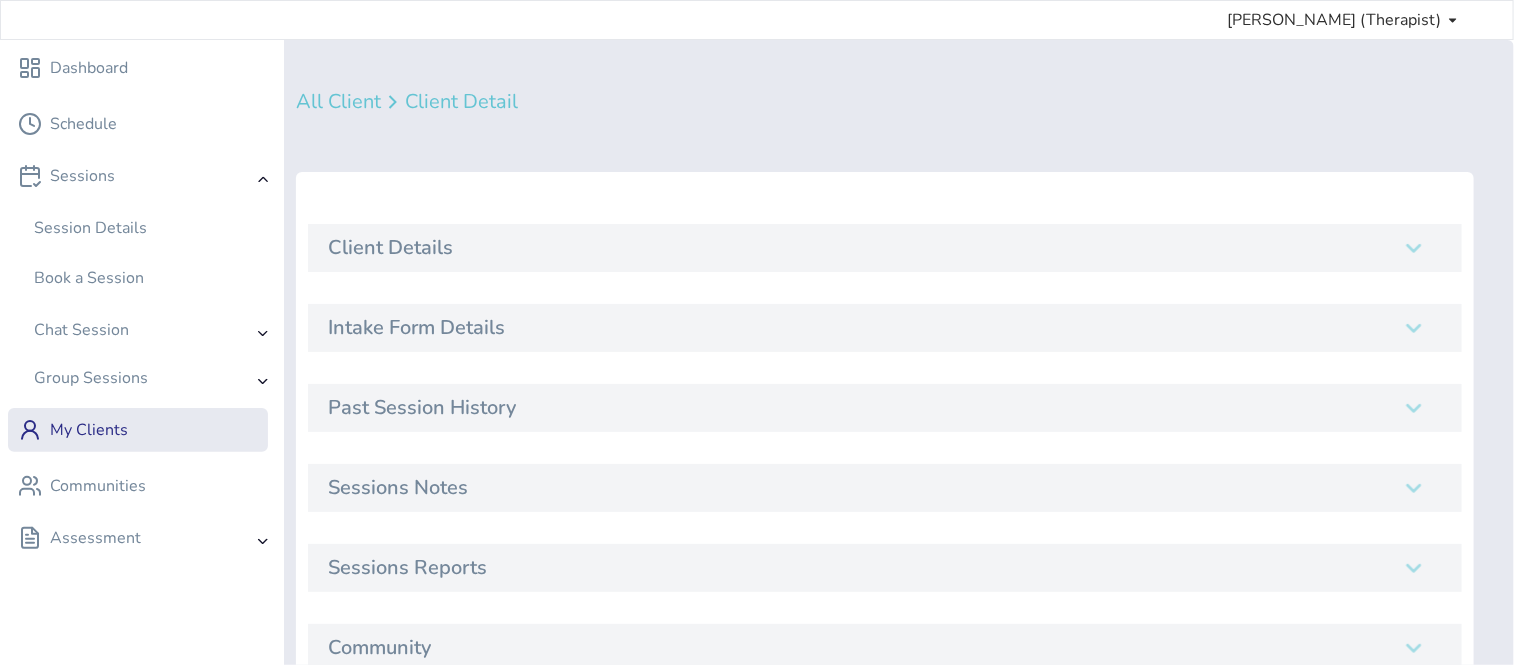 click on "Past Session History" at bounding box center (885, 408) 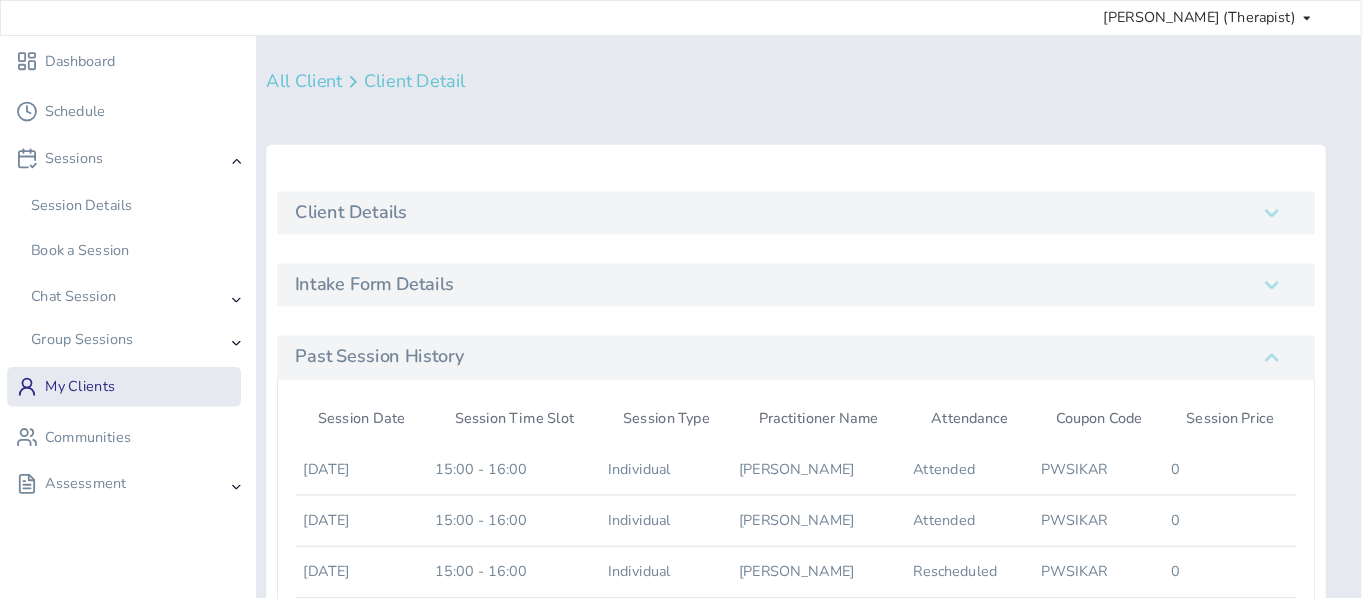 scroll, scrollTop: 0, scrollLeft: 0, axis: both 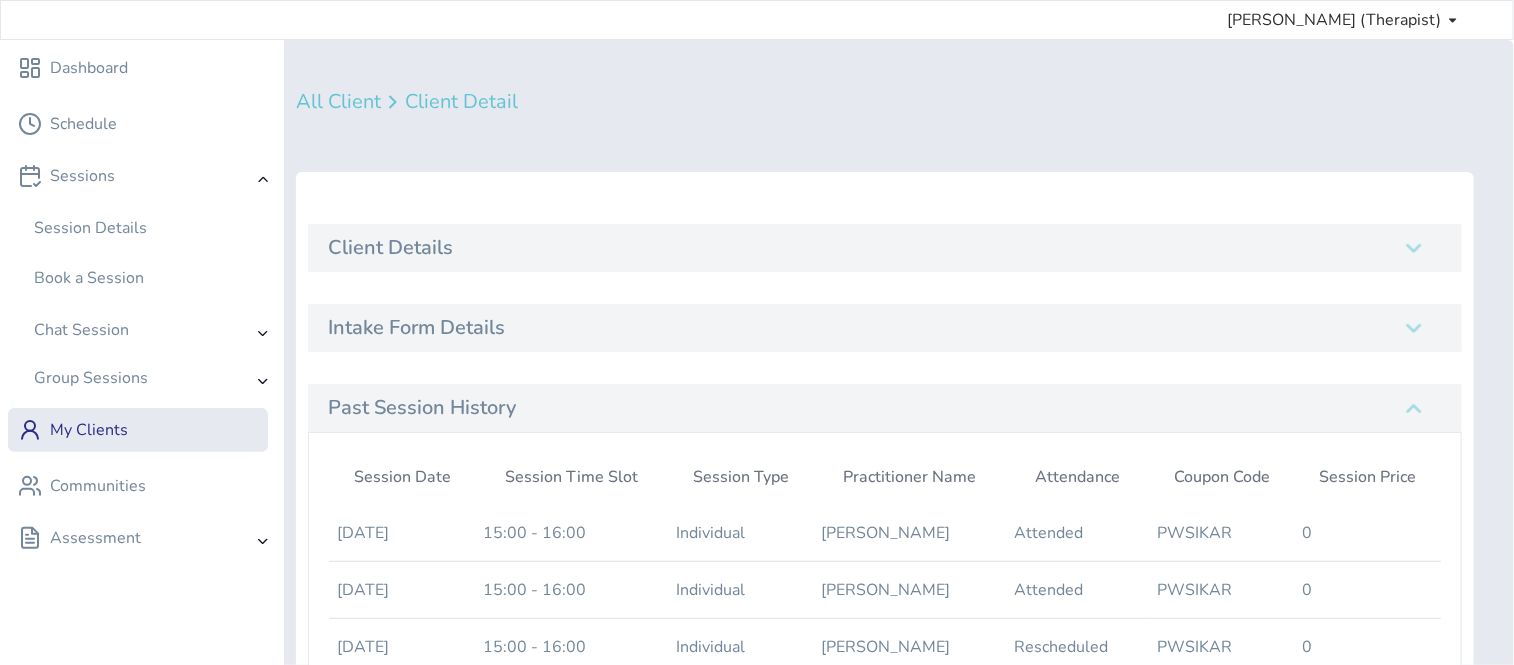 click on "Intake Form Details" at bounding box center (885, 328) 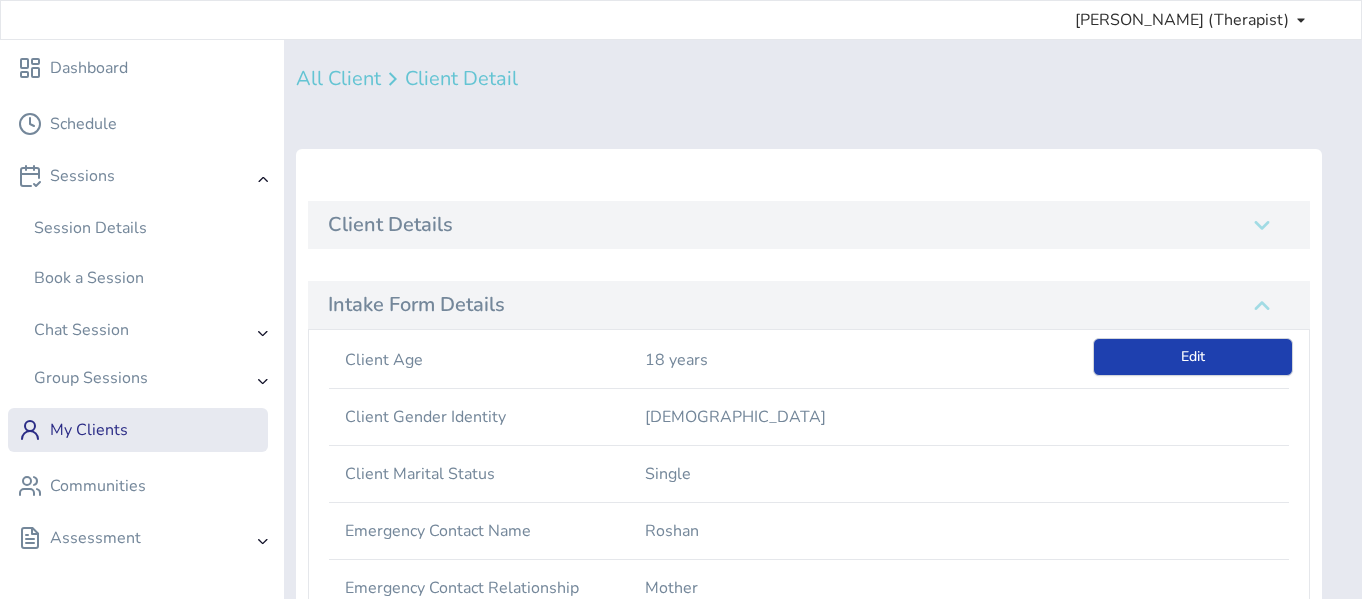 scroll, scrollTop: 0, scrollLeft: 0, axis: both 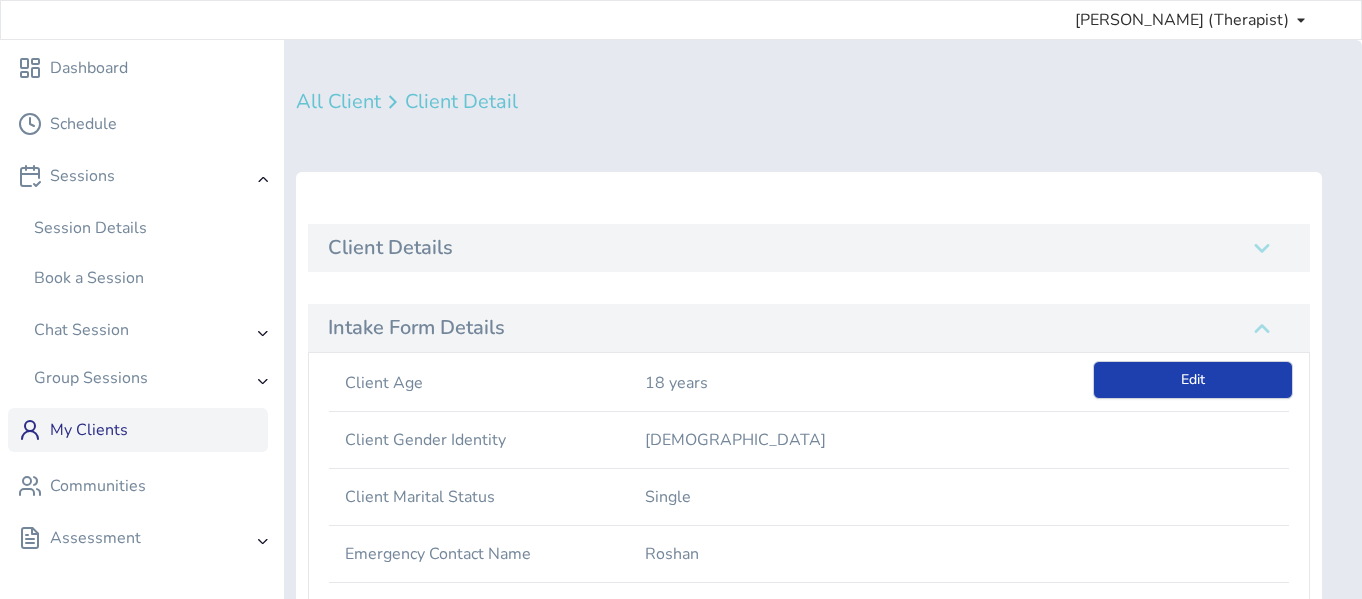 click on "My Clients" at bounding box center (138, 430) 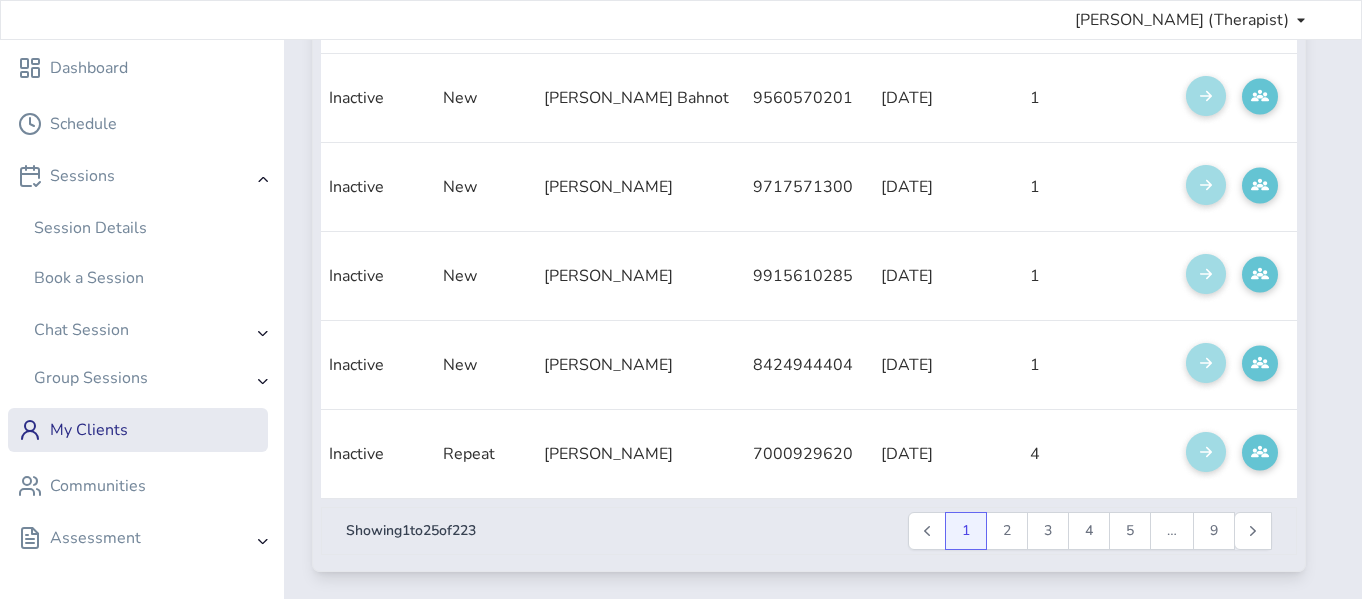 scroll, scrollTop: 2050, scrollLeft: 0, axis: vertical 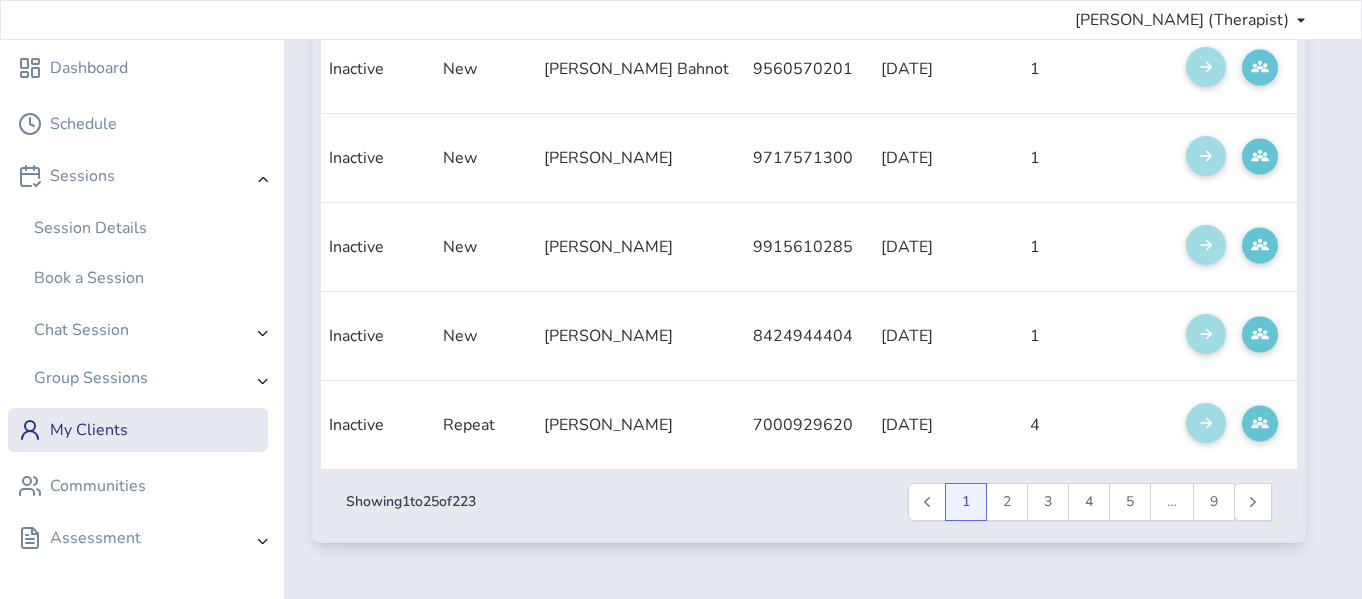 click at bounding box center [1206, 425] 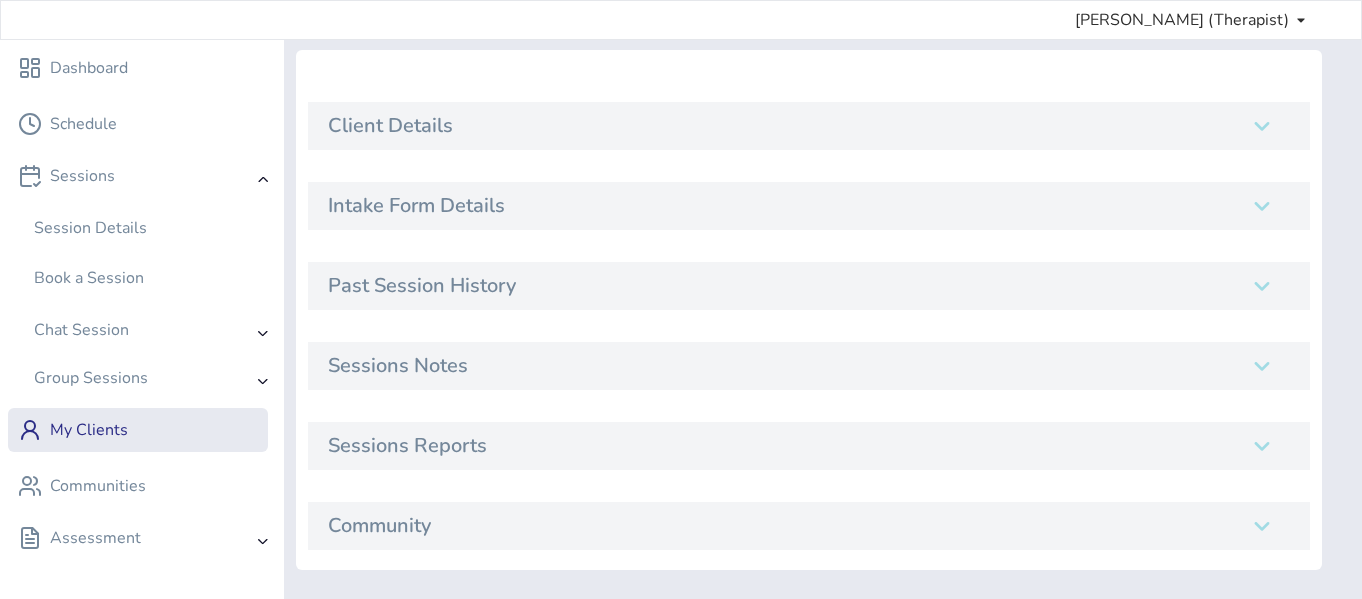 scroll, scrollTop: 0, scrollLeft: 0, axis: both 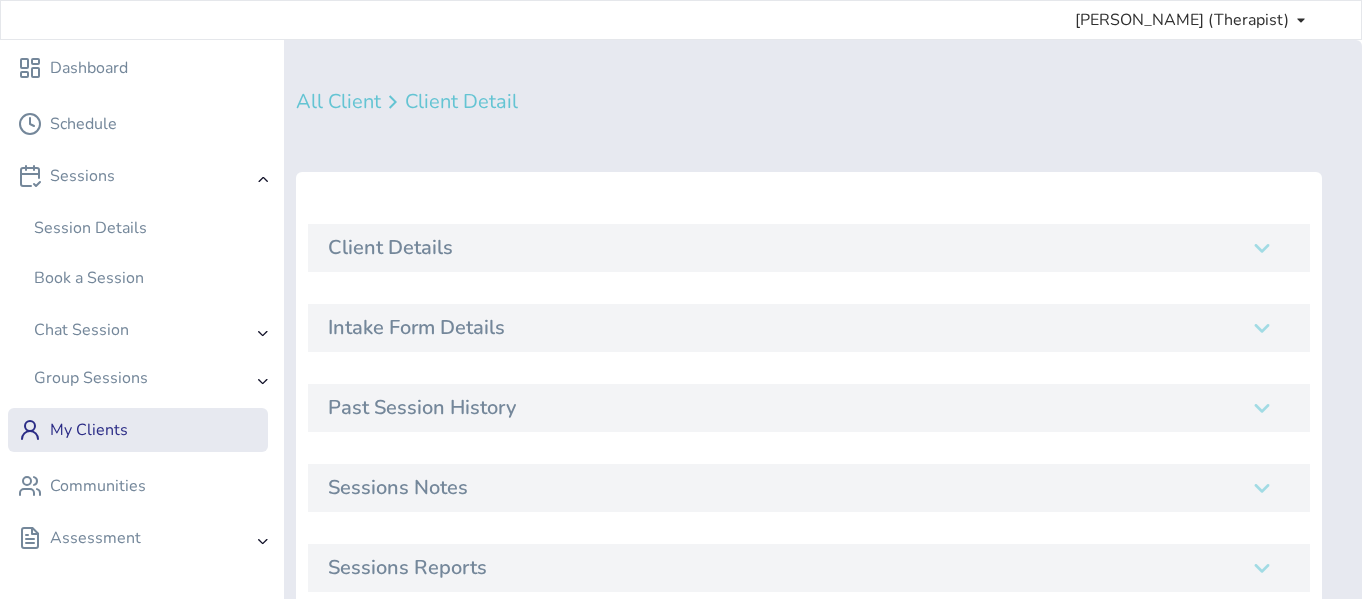 click on "Client Details" at bounding box center [809, 248] 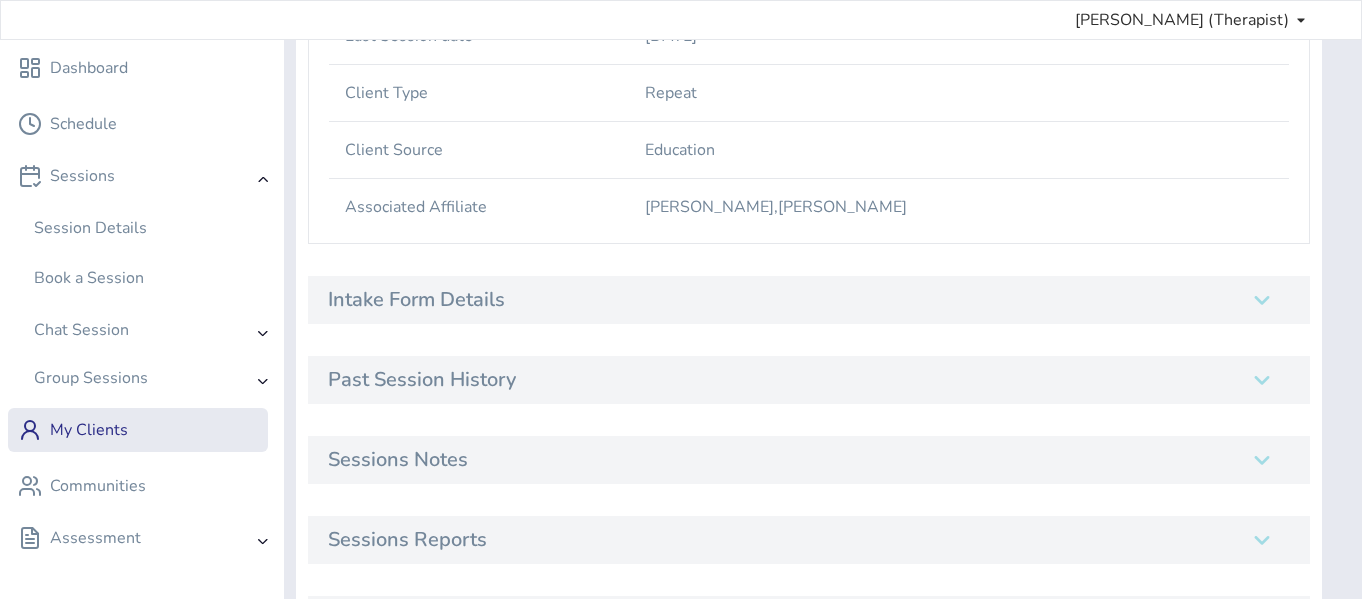 scroll, scrollTop: 502, scrollLeft: 0, axis: vertical 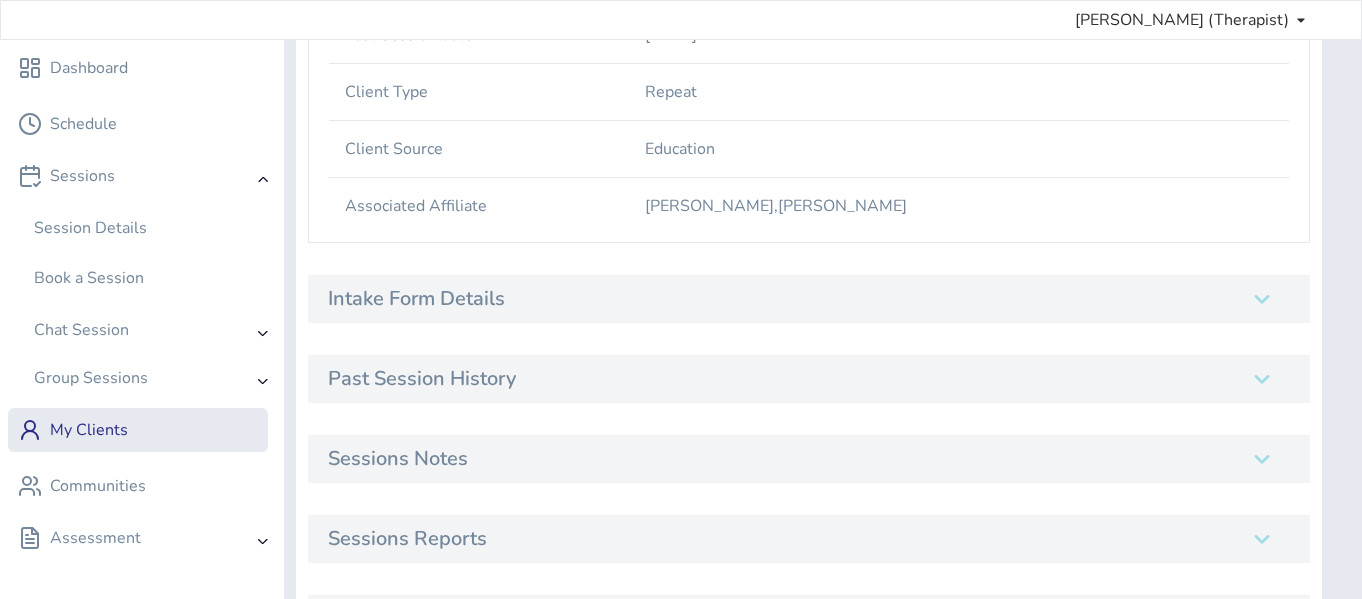 click on "Intake Form Details" at bounding box center (809, 299) 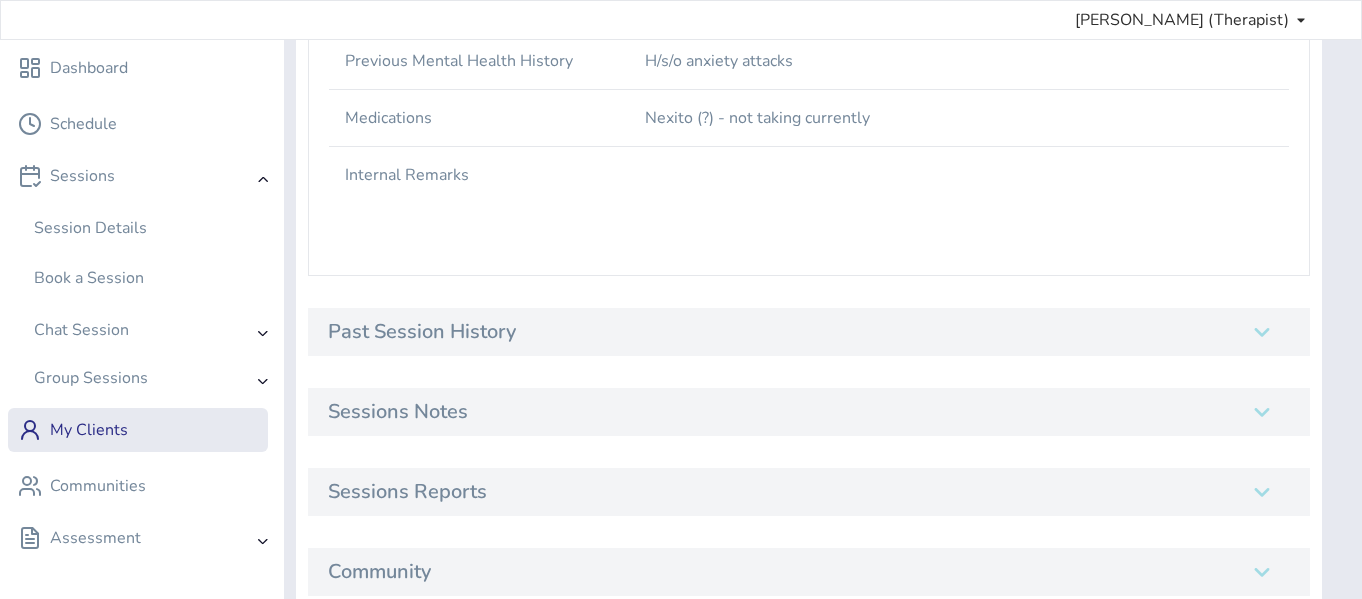 scroll, scrollTop: 1267, scrollLeft: 0, axis: vertical 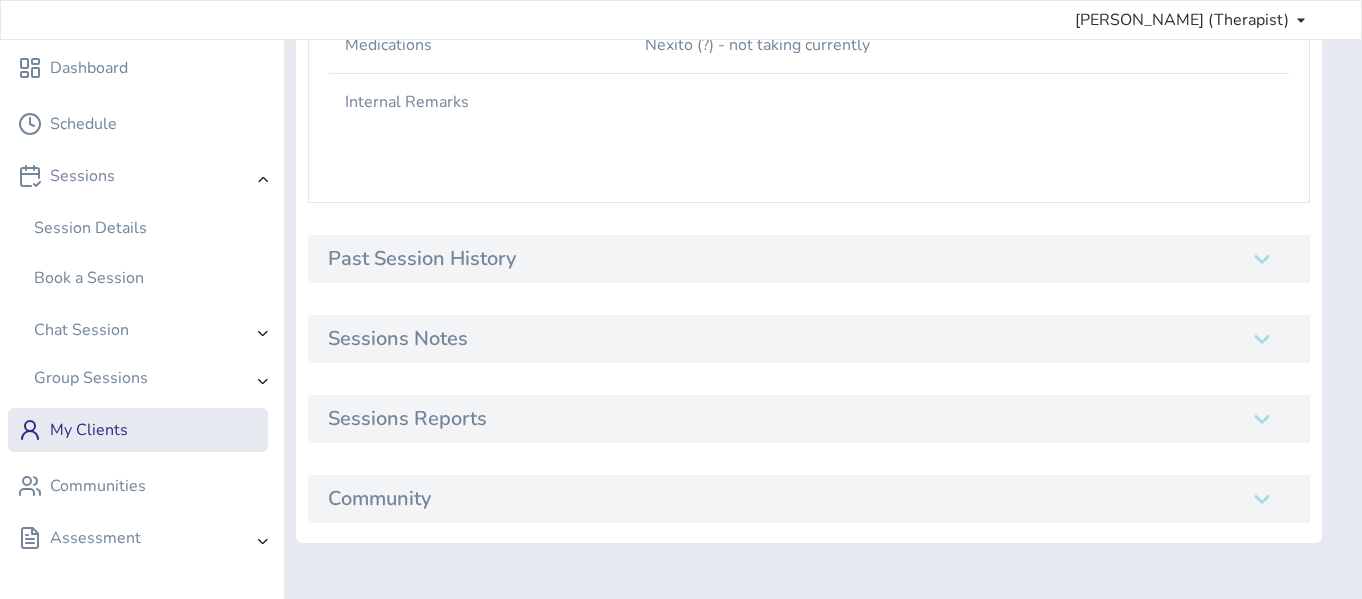 click on "Past Session History" at bounding box center [809, 259] 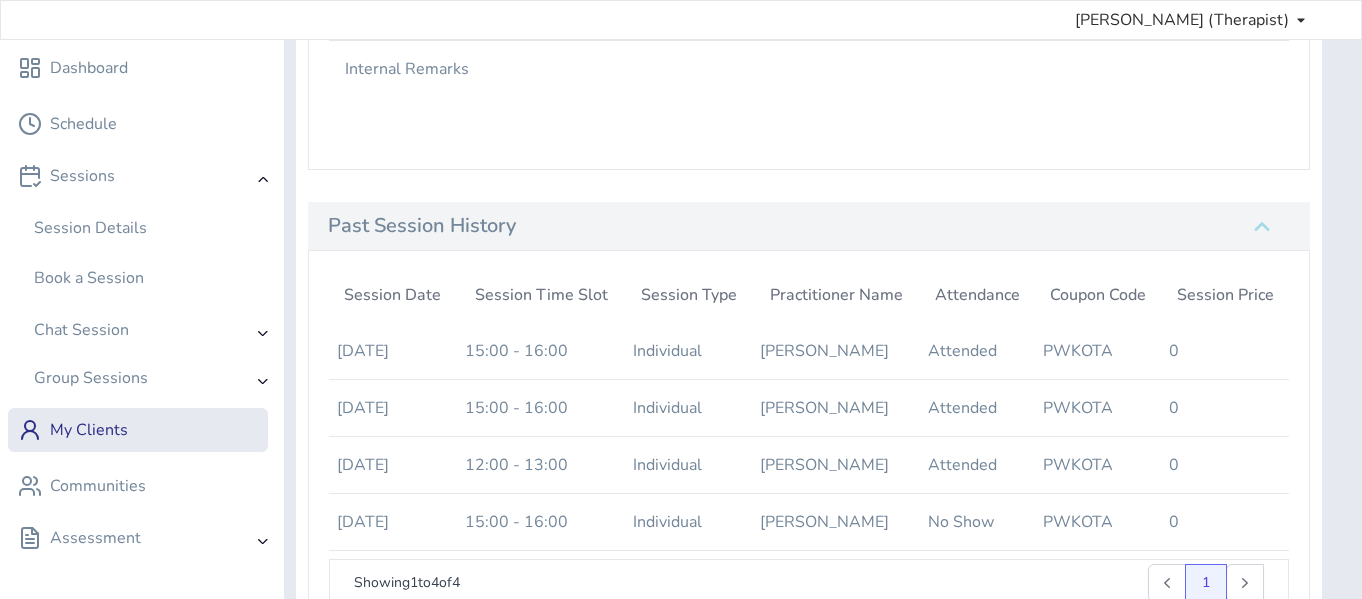 scroll, scrollTop: 1297, scrollLeft: 0, axis: vertical 